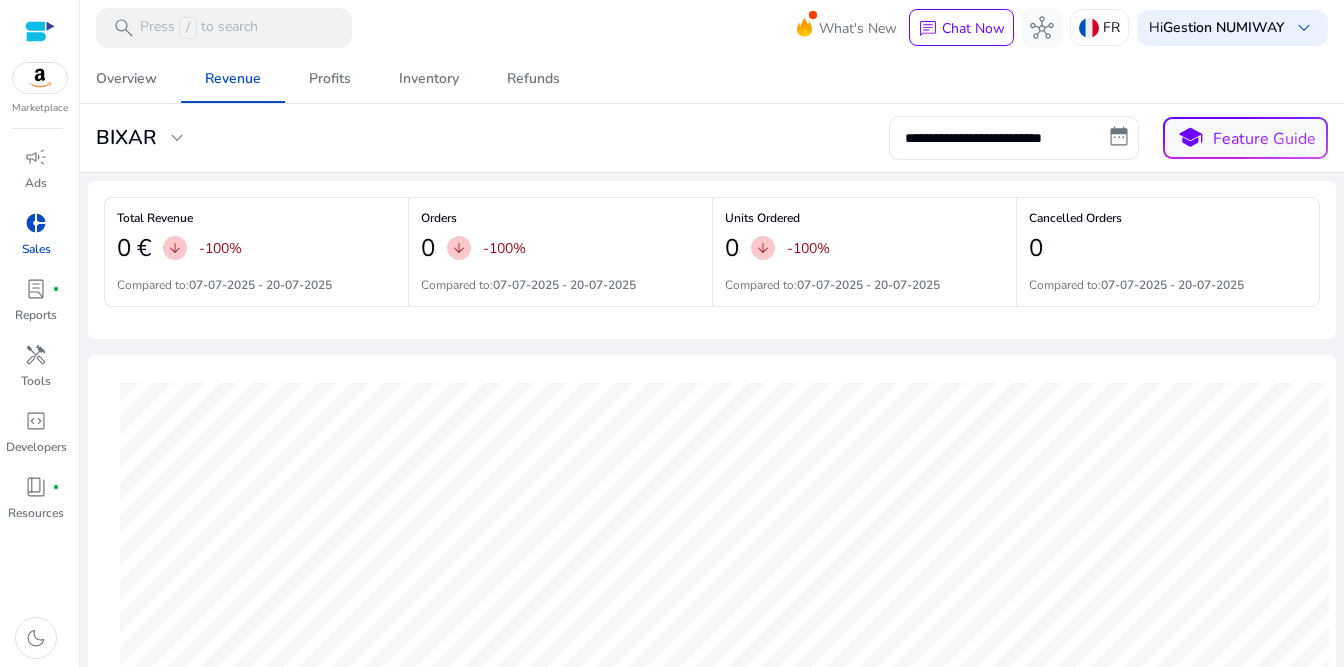 scroll, scrollTop: 0, scrollLeft: 0, axis: both 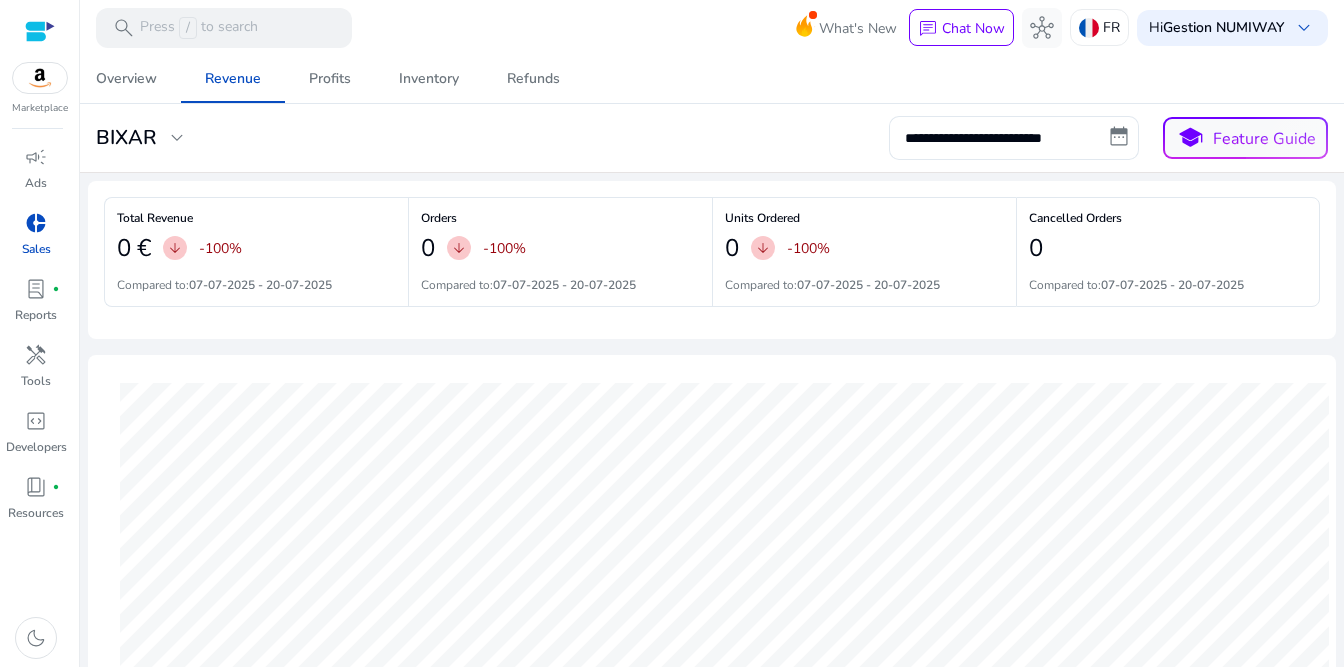 click at bounding box center [40, 78] 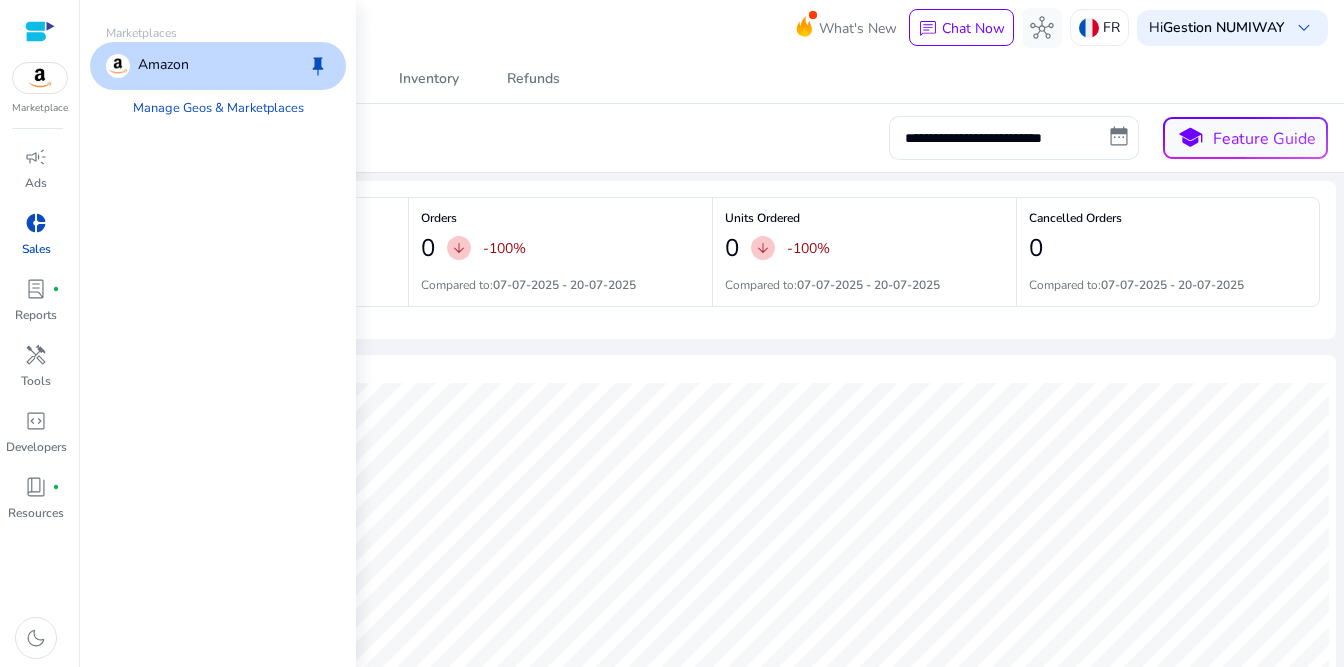 click on "Amazon" at bounding box center [163, 66] 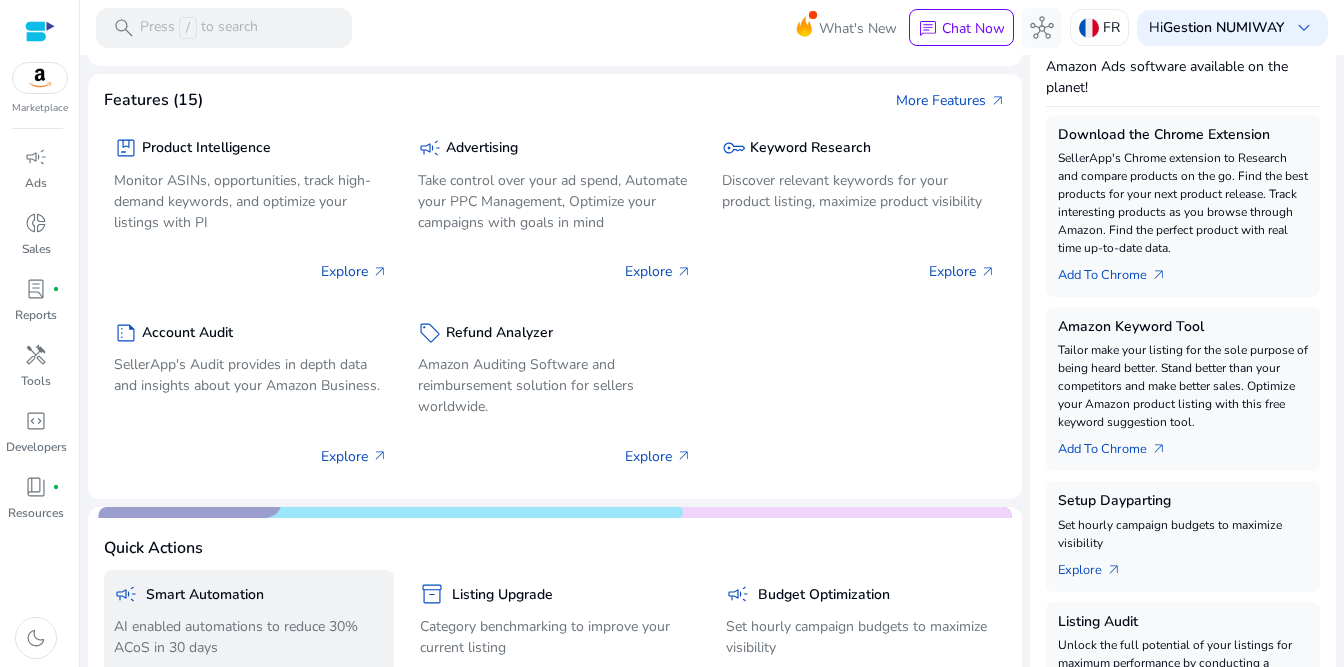 scroll, scrollTop: 120, scrollLeft: 0, axis: vertical 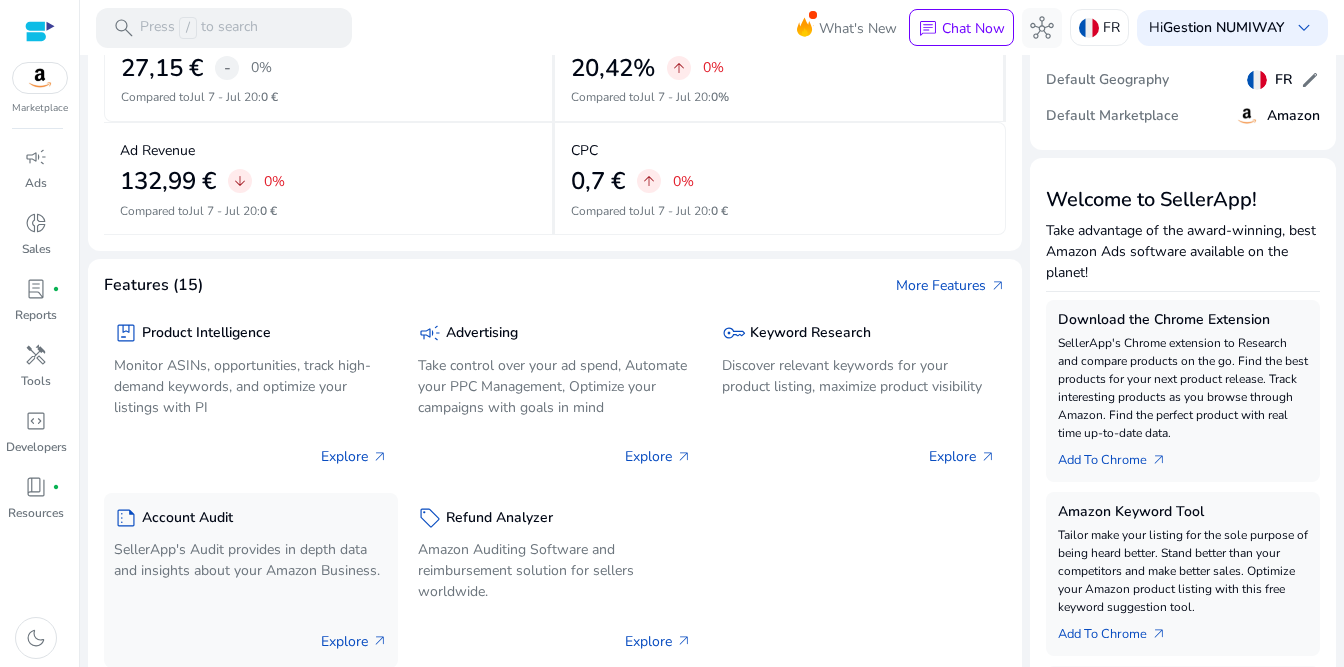 click on "SellerApp's Audit provides in depth data and insights about your Amazon Business." 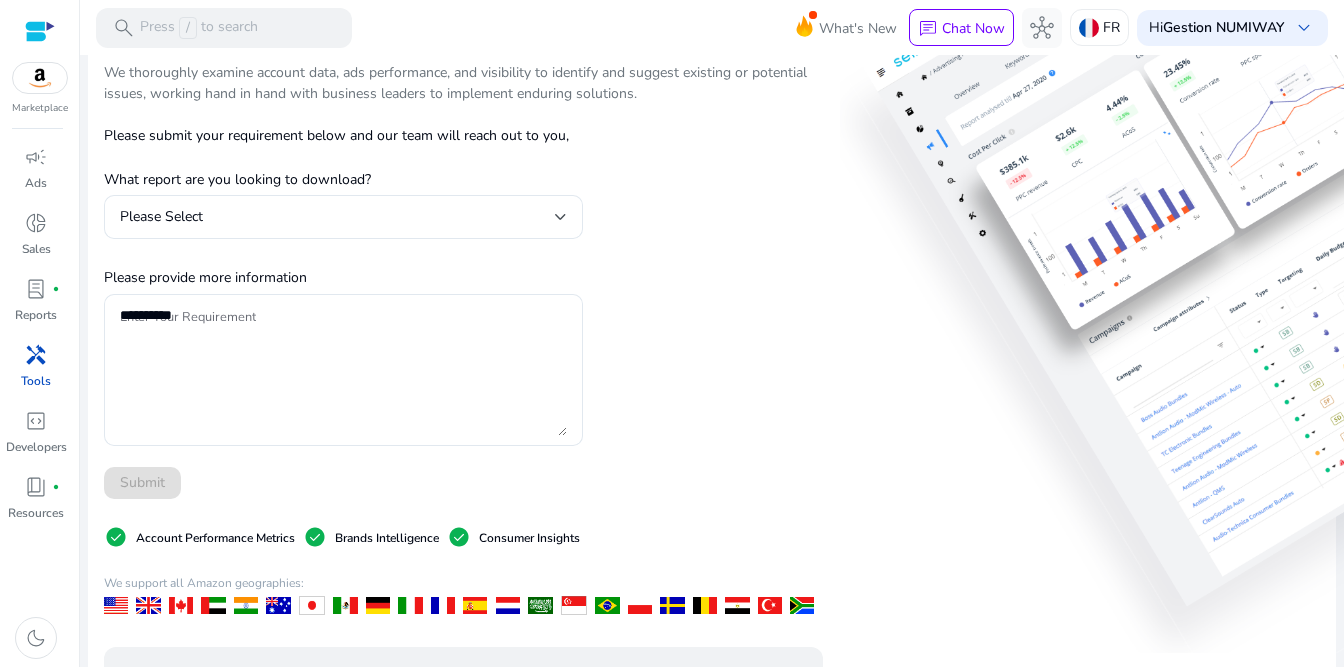 scroll, scrollTop: 0, scrollLeft: 0, axis: both 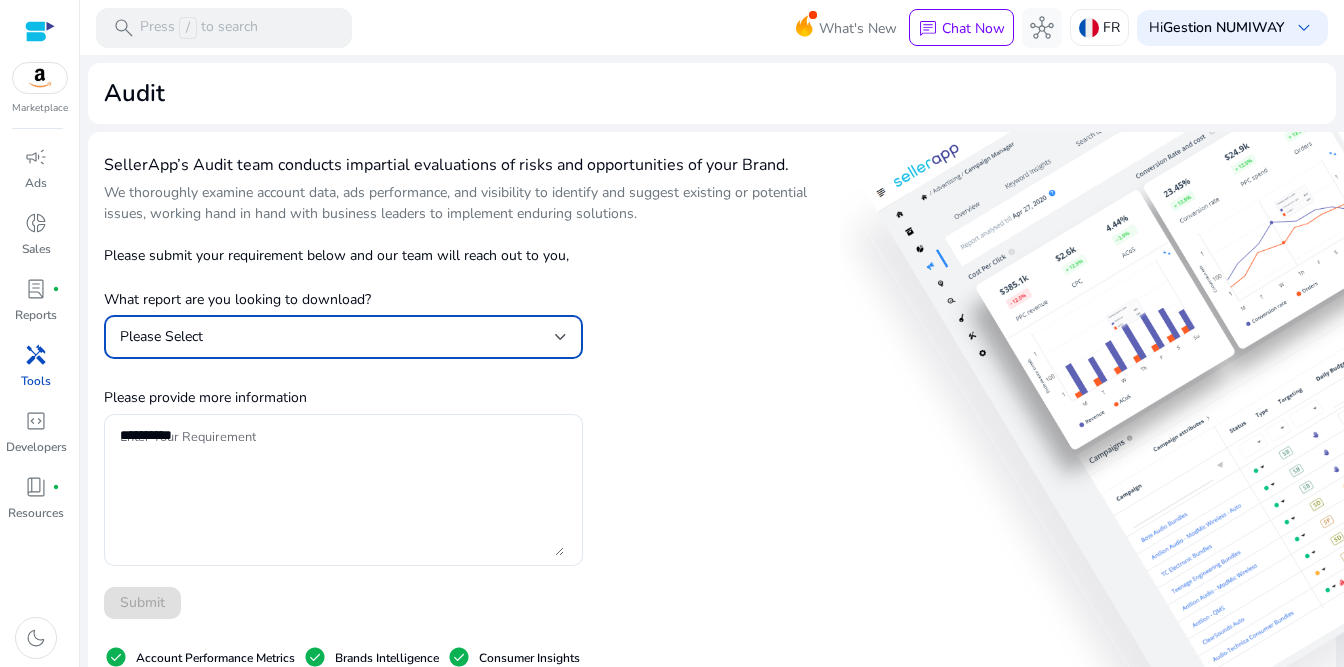 click on "Please Select" at bounding box center (337, 337) 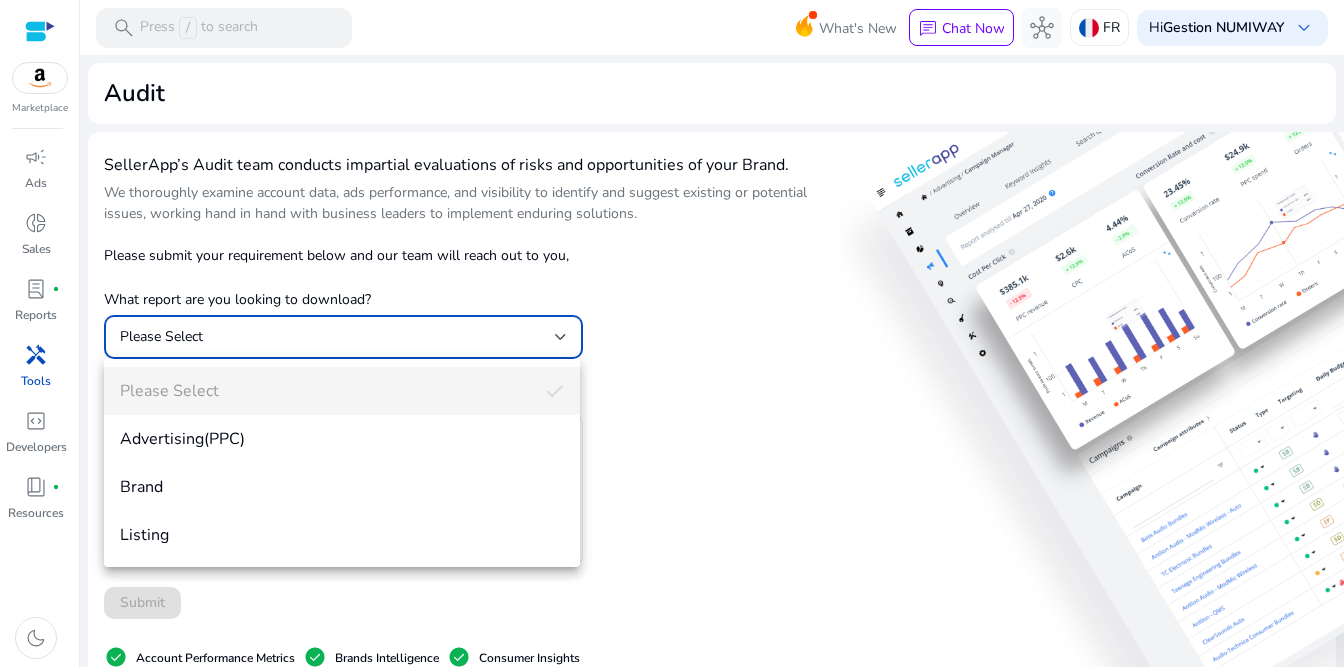 click at bounding box center [672, 333] 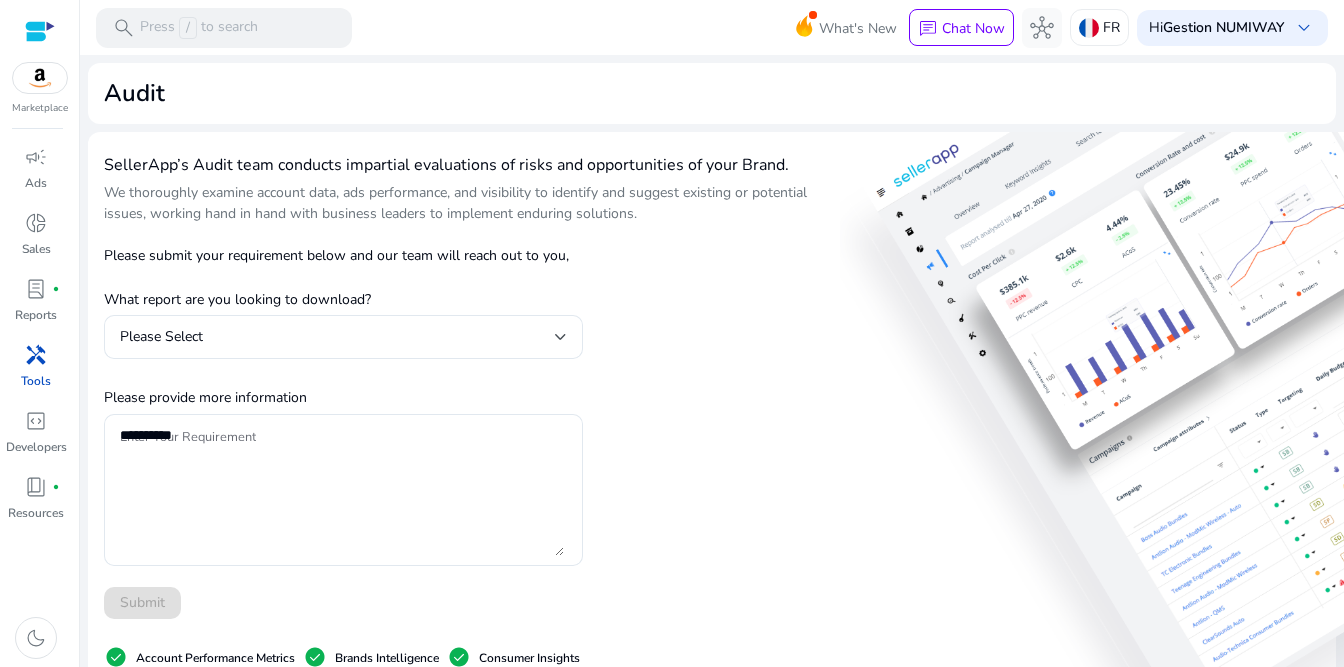 click at bounding box center [40, 78] 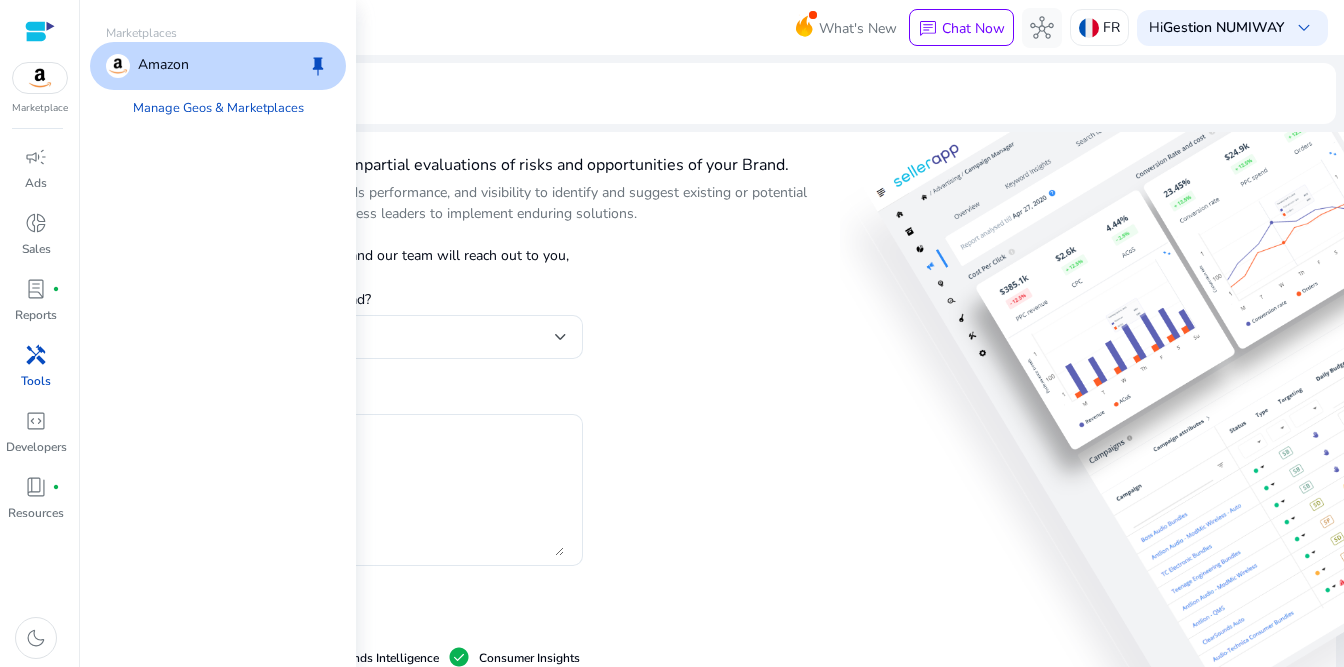 click at bounding box center [118, 66] 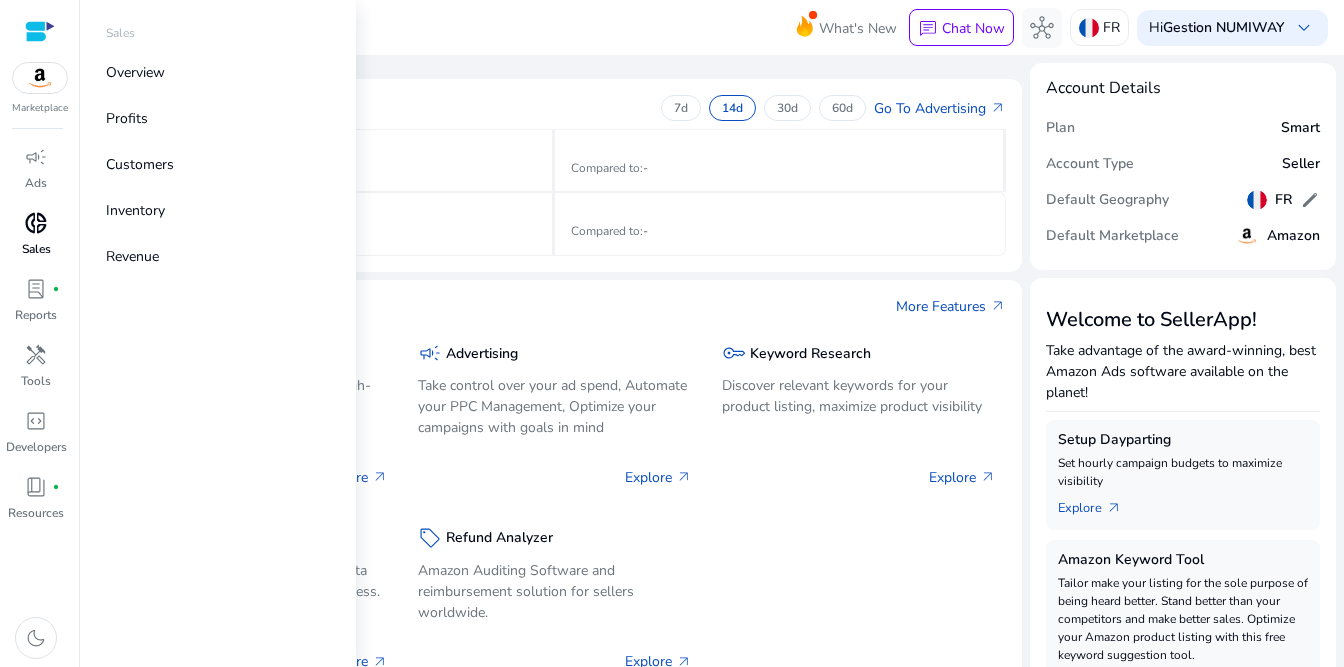 click on "donut_small" at bounding box center (36, 223) 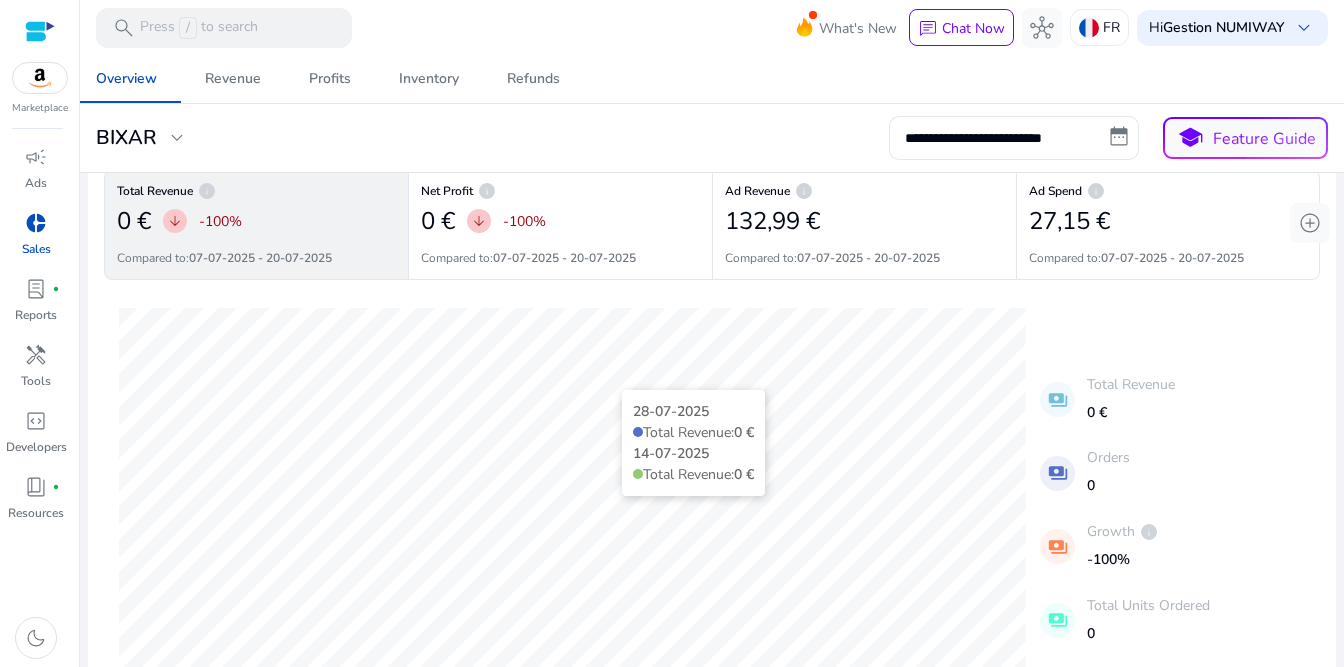scroll, scrollTop: 0, scrollLeft: 0, axis: both 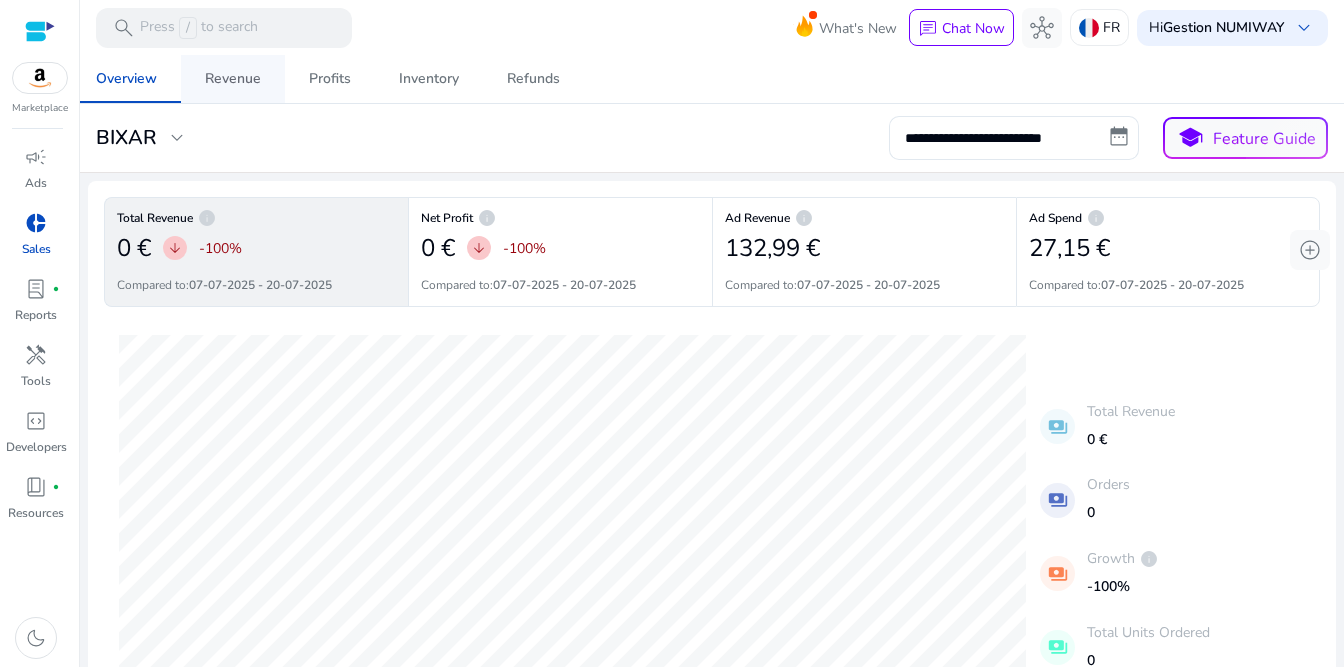 click on "Revenue" at bounding box center (233, 79) 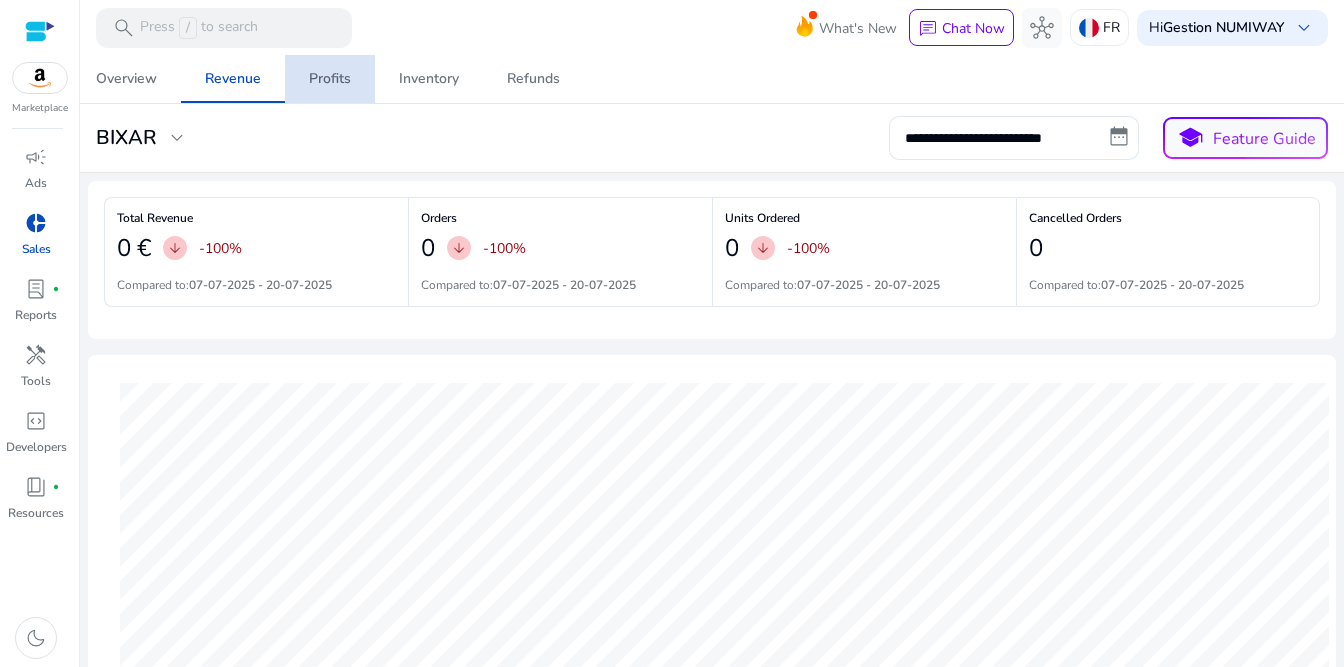 click on "Profits" at bounding box center [330, 79] 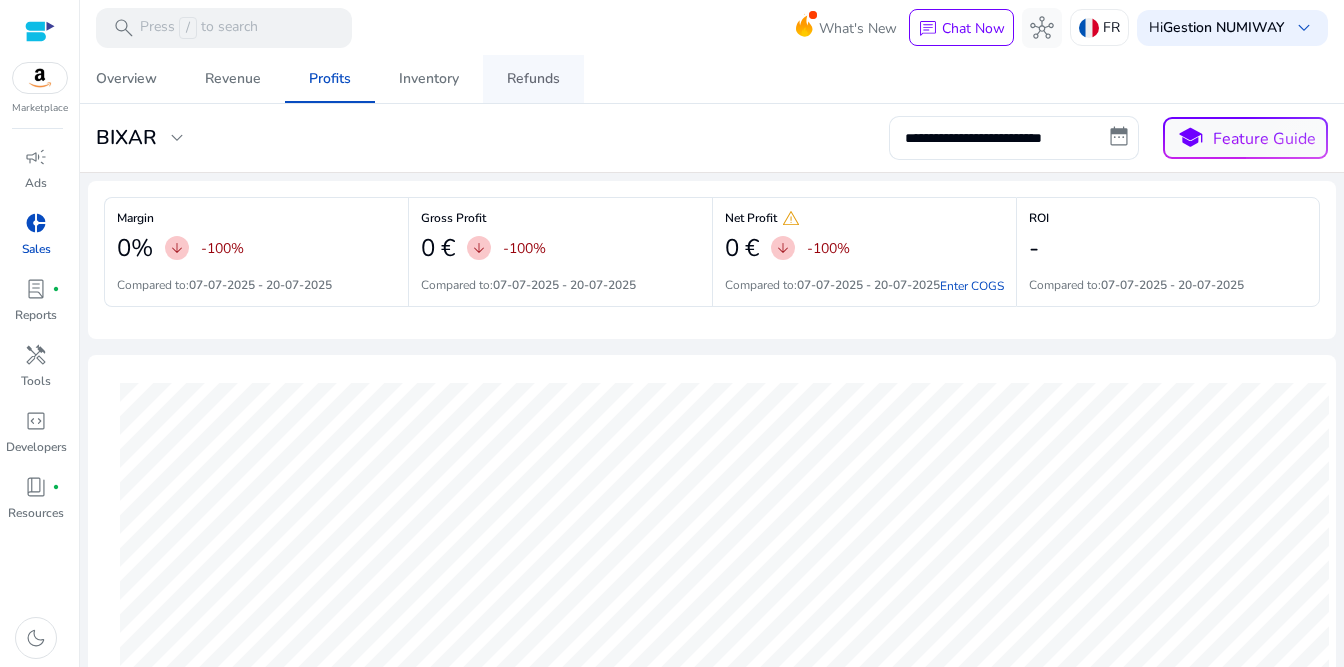click on "Refunds" at bounding box center [533, 79] 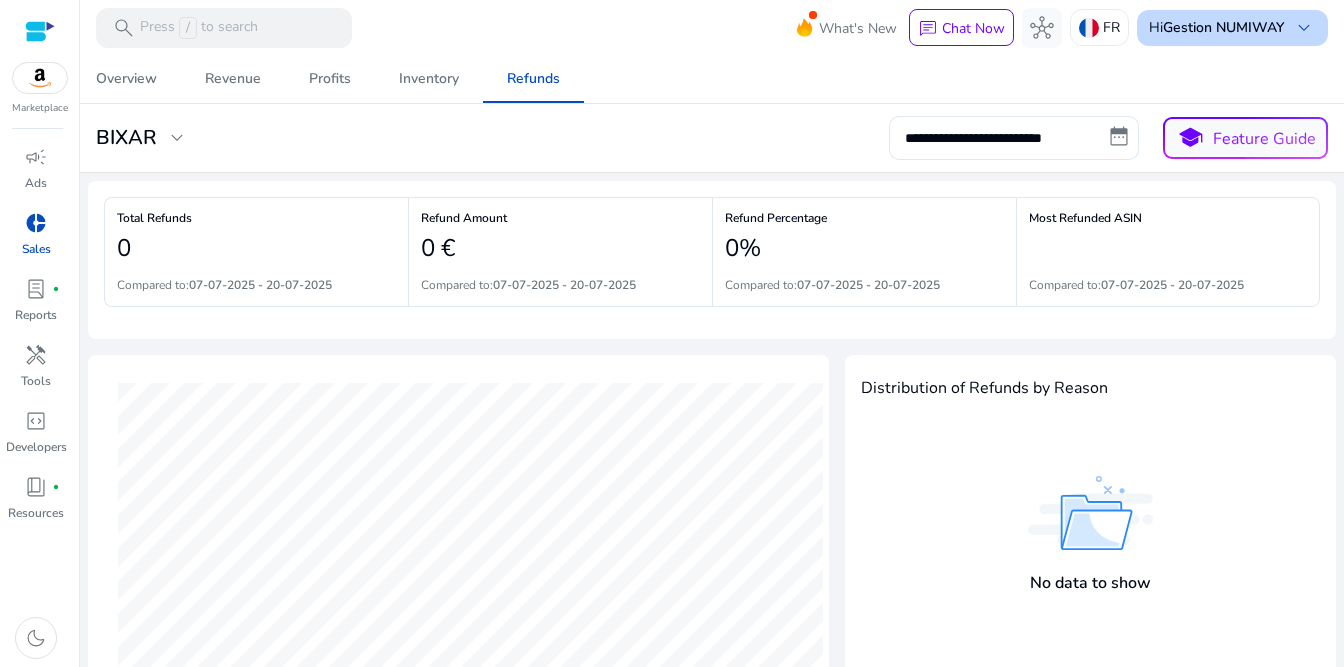 click on "Hi  Gestion NUMIWAY  keyboard_arrow_down" at bounding box center [1232, 28] 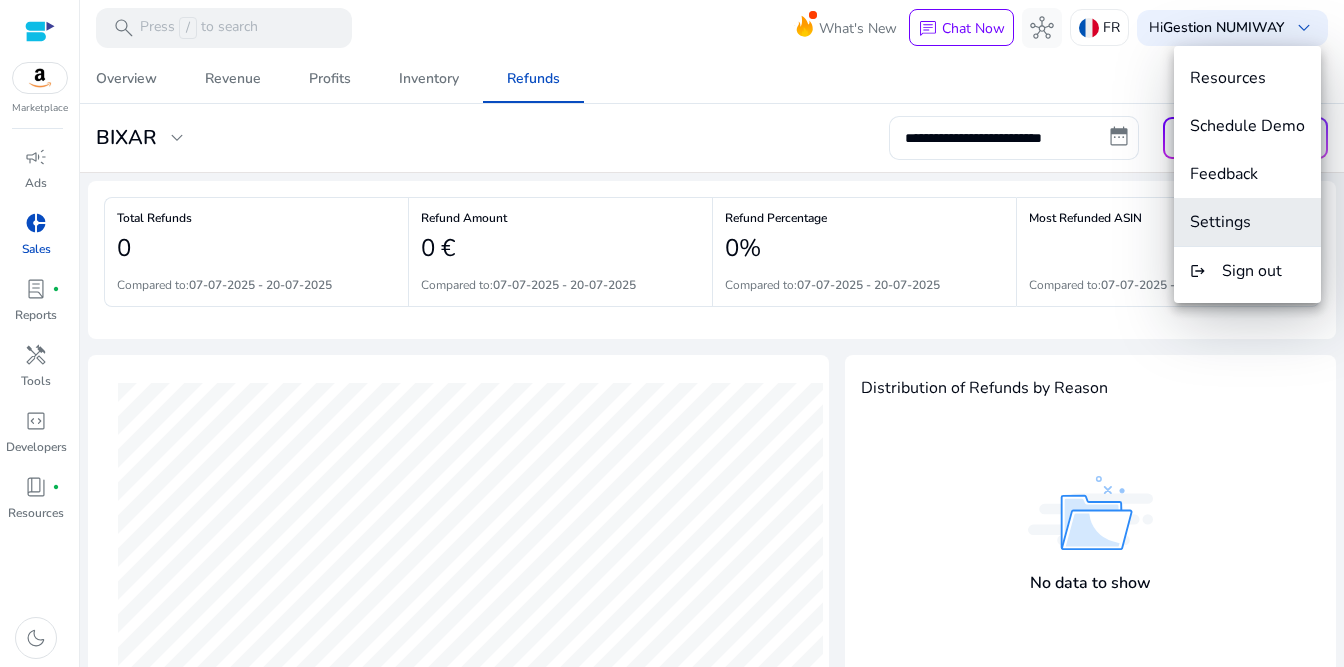click on "Settings" at bounding box center (1220, 222) 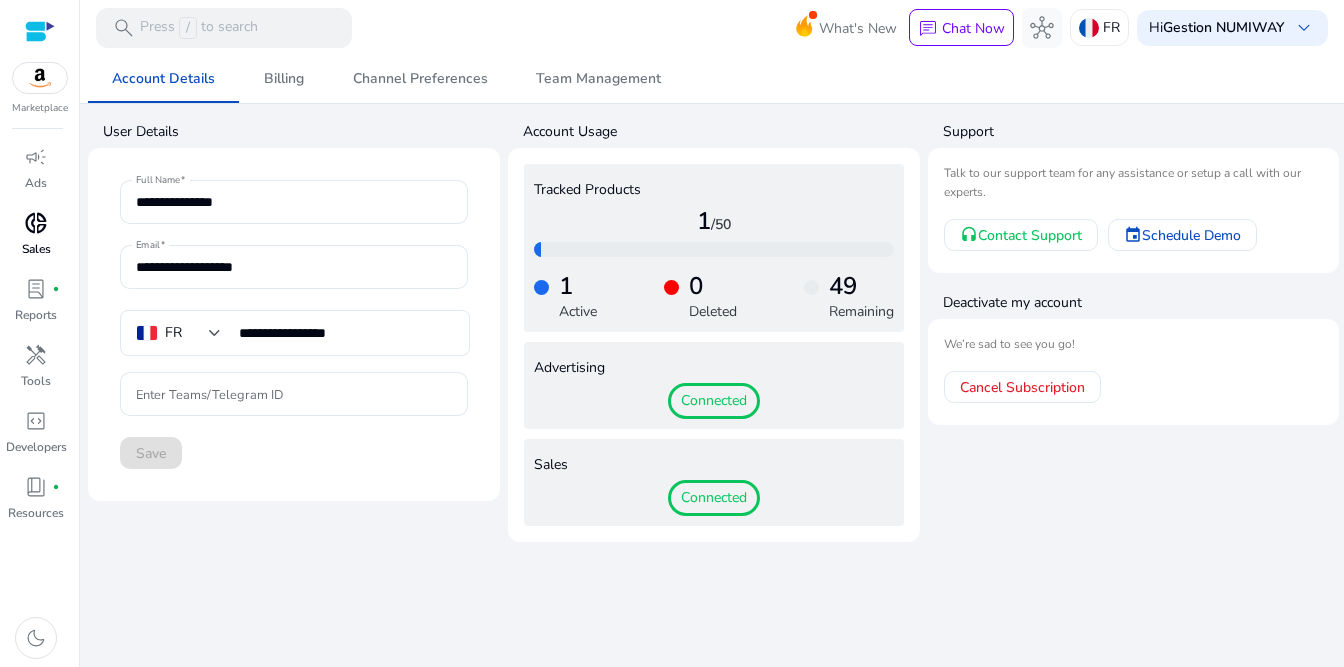 click on "0" 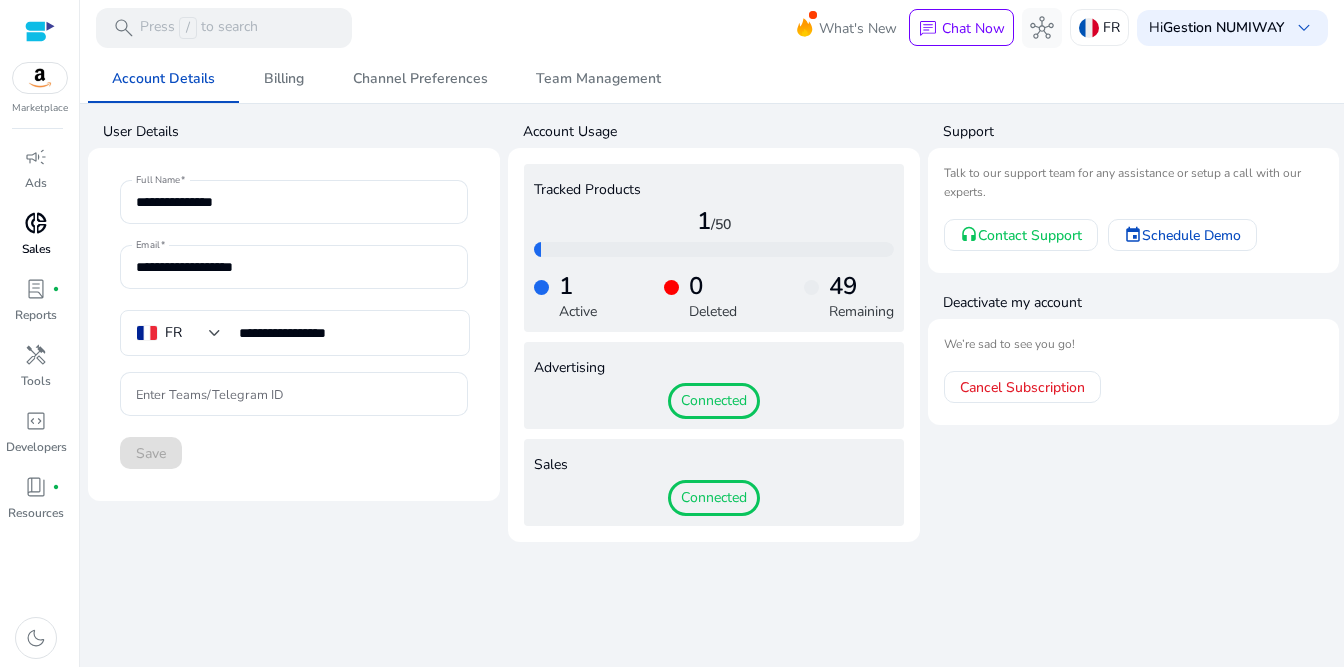 click on "Connected" 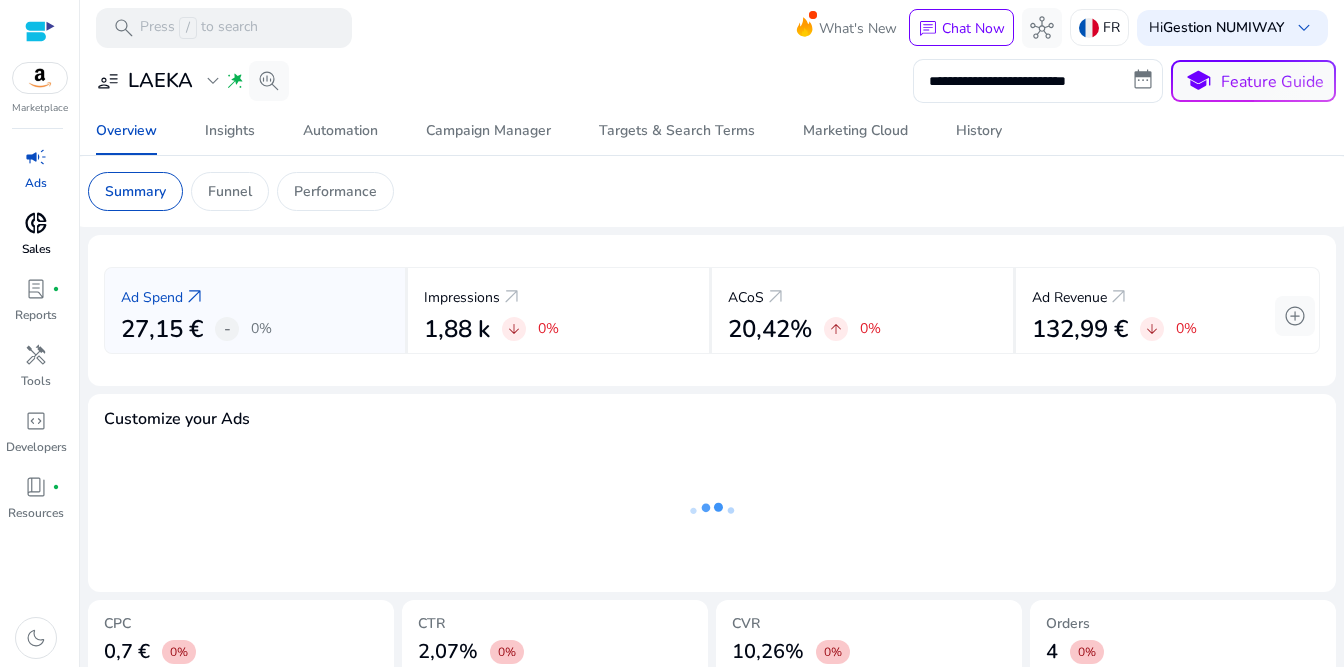 click on "Customize your Ads" at bounding box center [712, 492] 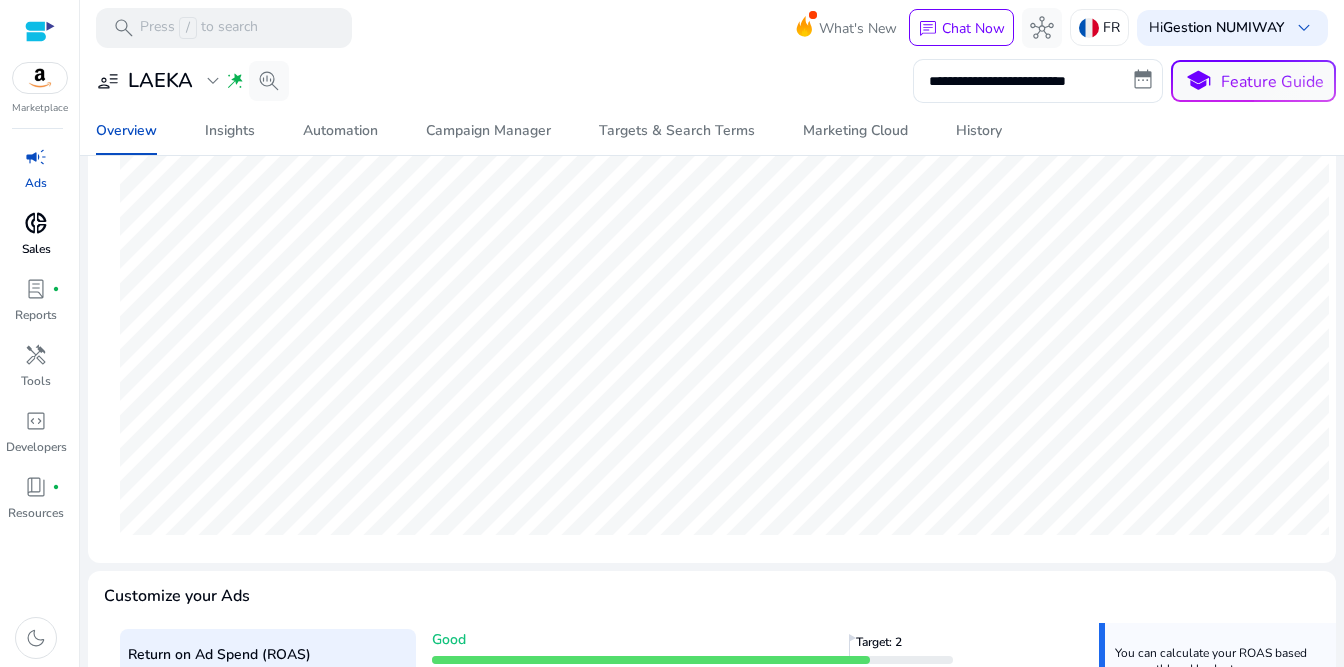 scroll, scrollTop: 0, scrollLeft: 0, axis: both 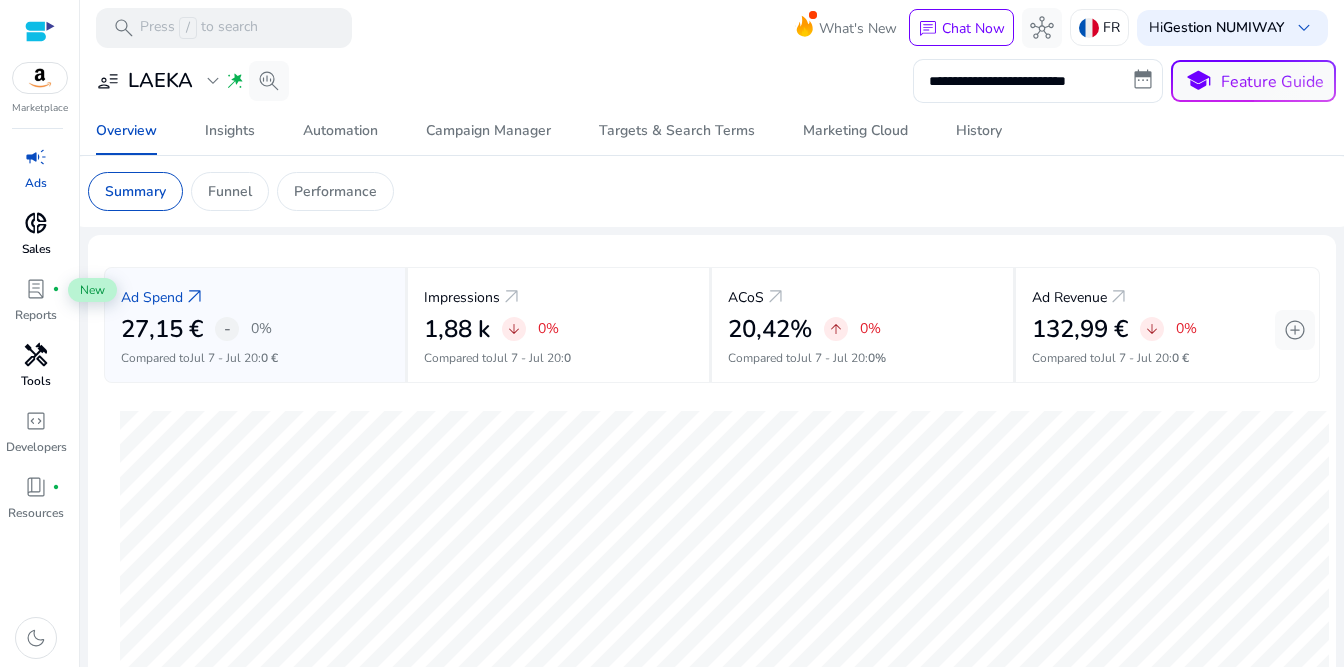 click on "handyman" at bounding box center (36, 355) 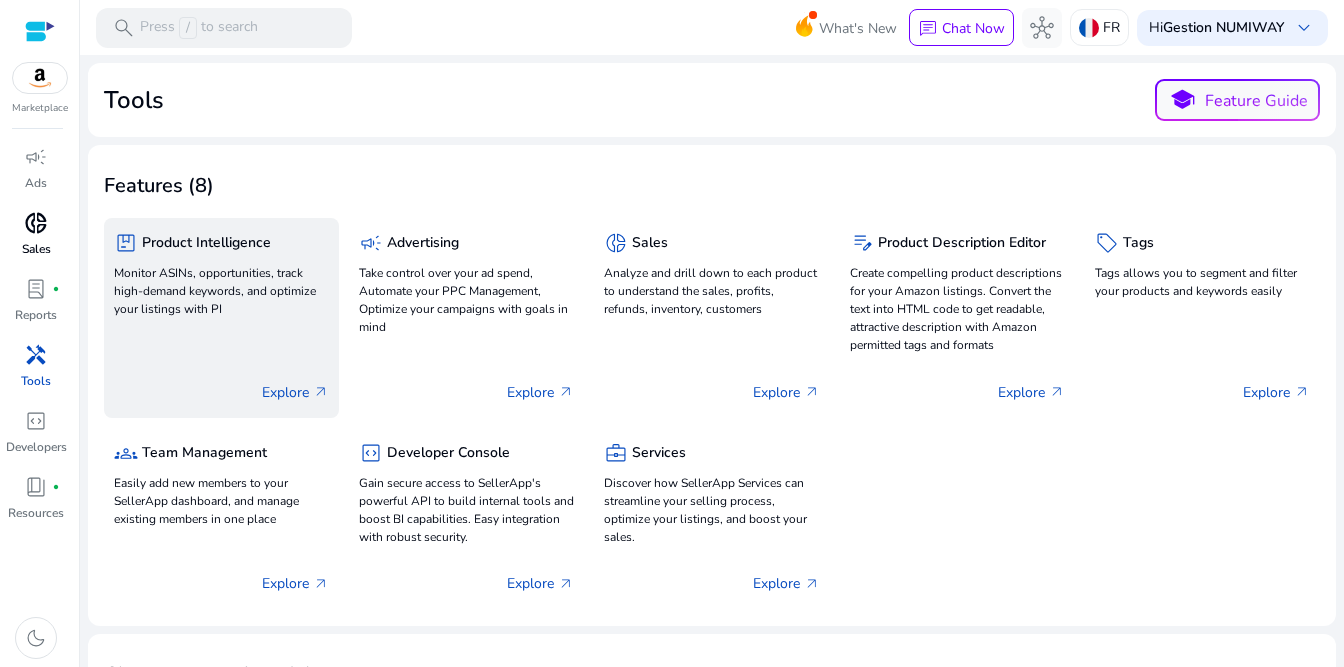 click on "Monitor ASINs, opportunities, track high-demand keywords, and optimize your listings with PI" 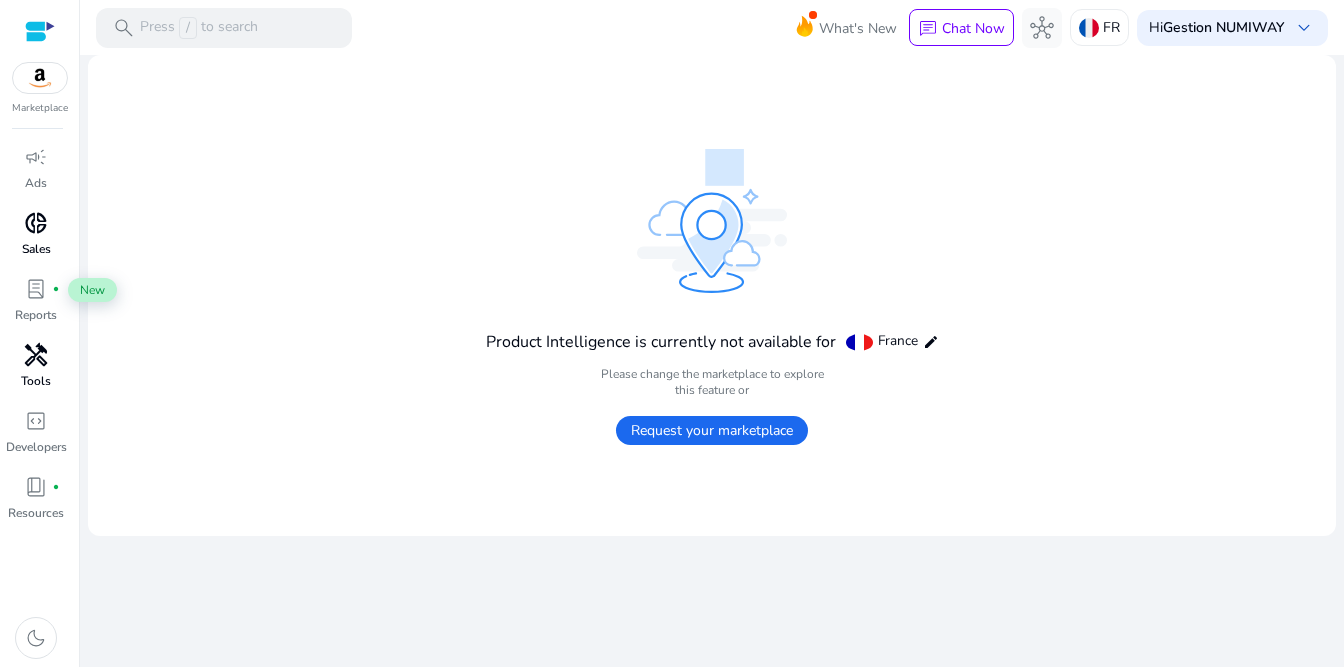click on "handyman" at bounding box center (36, 355) 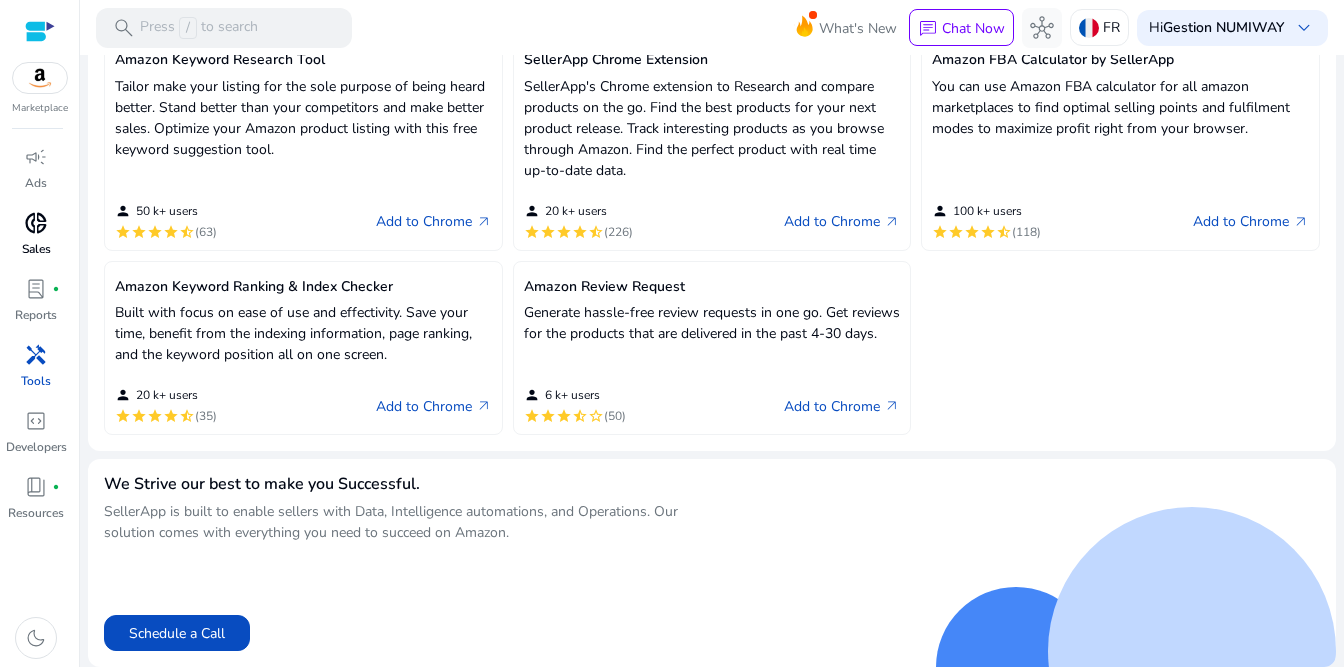 scroll, scrollTop: 0, scrollLeft: 0, axis: both 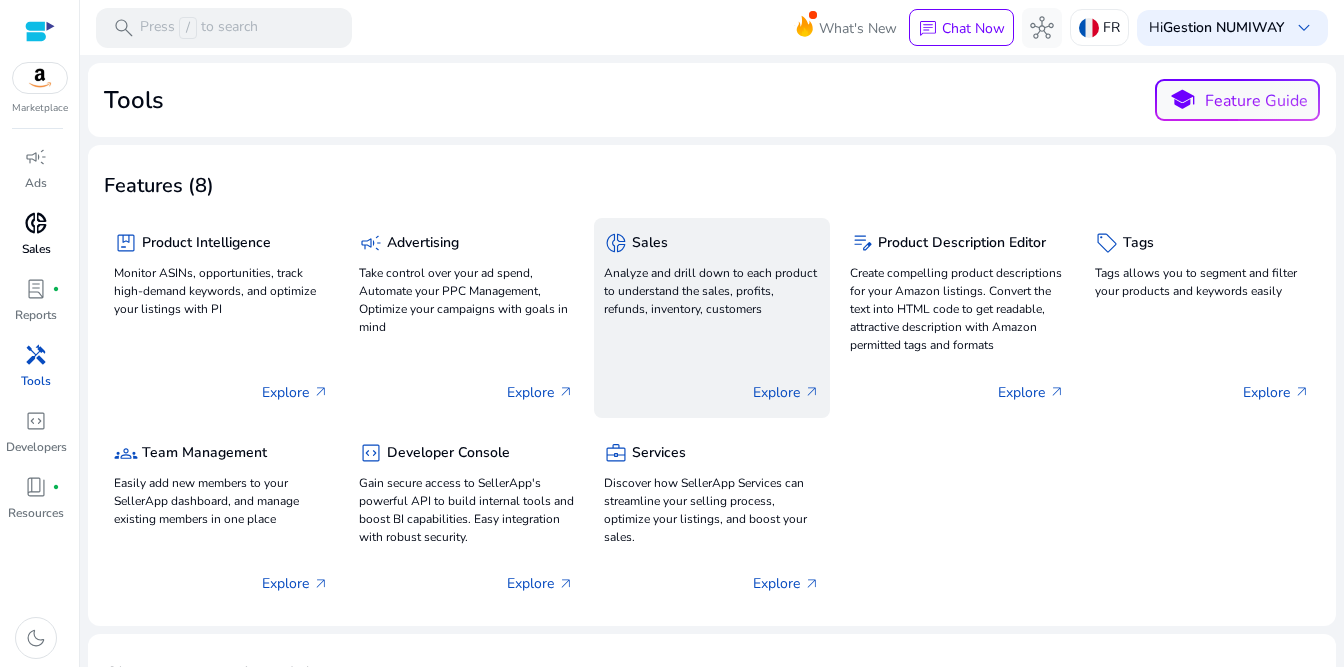 click on "Analyze and drill down to each product to understand the sales, profits, refunds, inventory, customers" 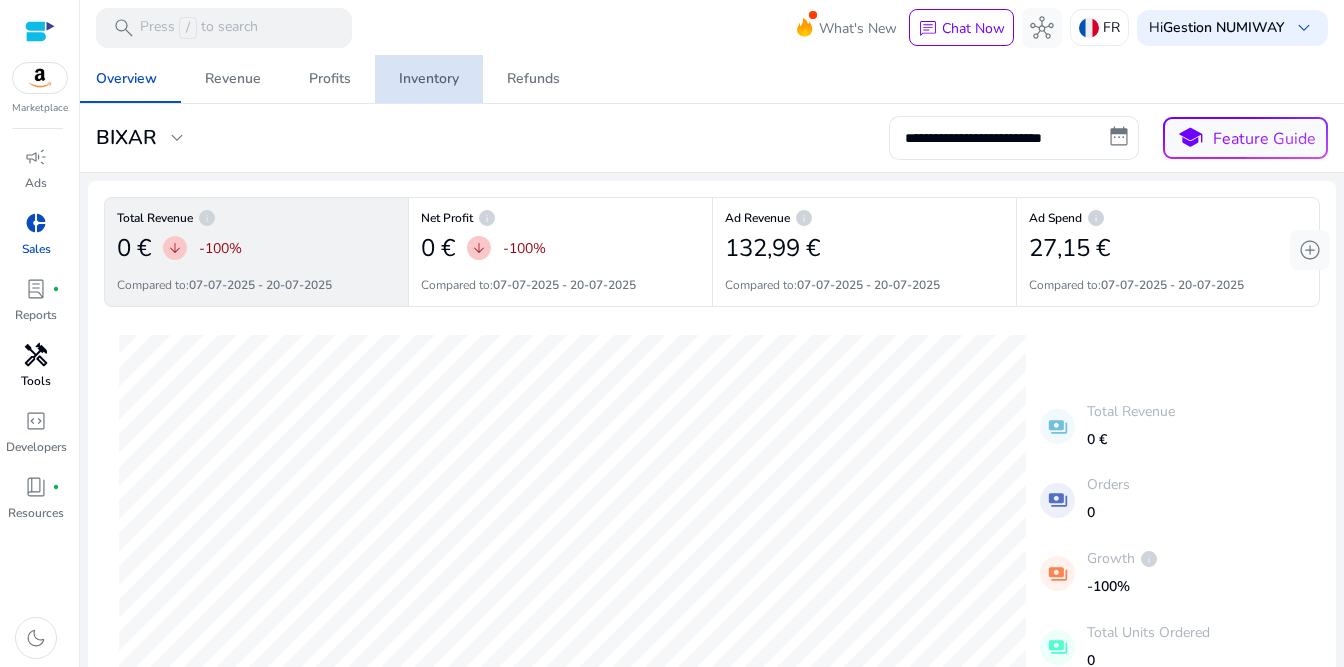 click on "Inventory" at bounding box center [429, 79] 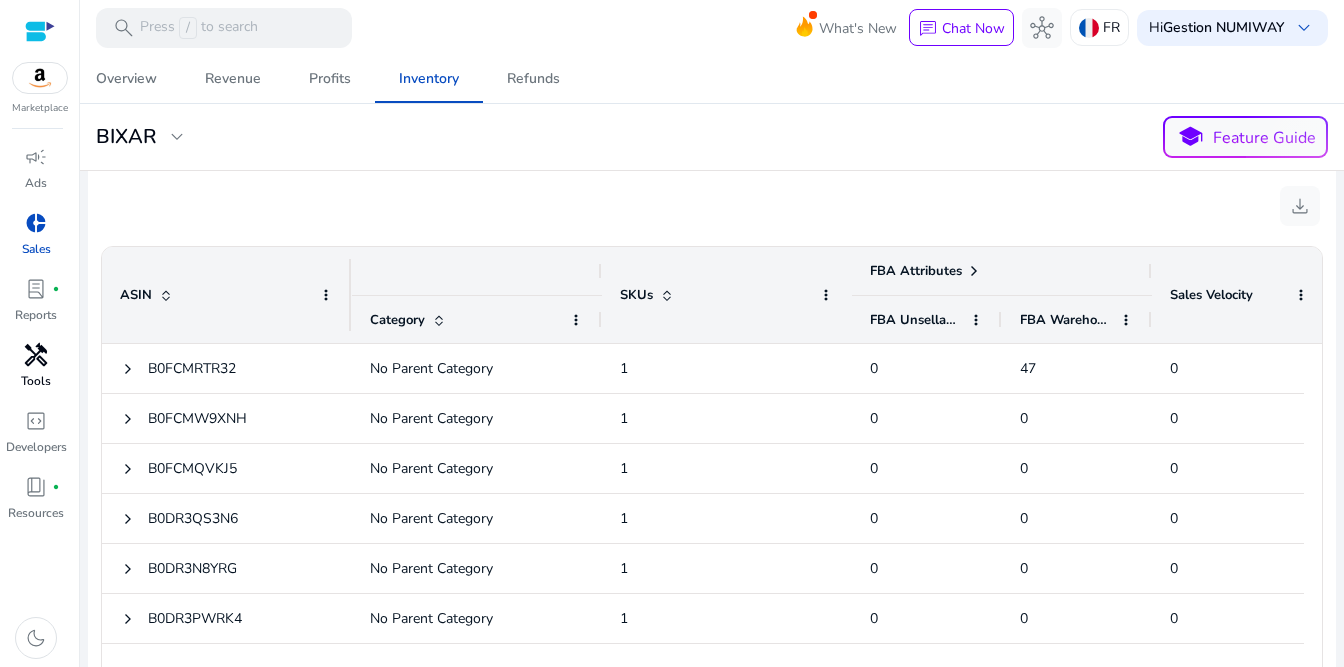 scroll, scrollTop: 749, scrollLeft: 0, axis: vertical 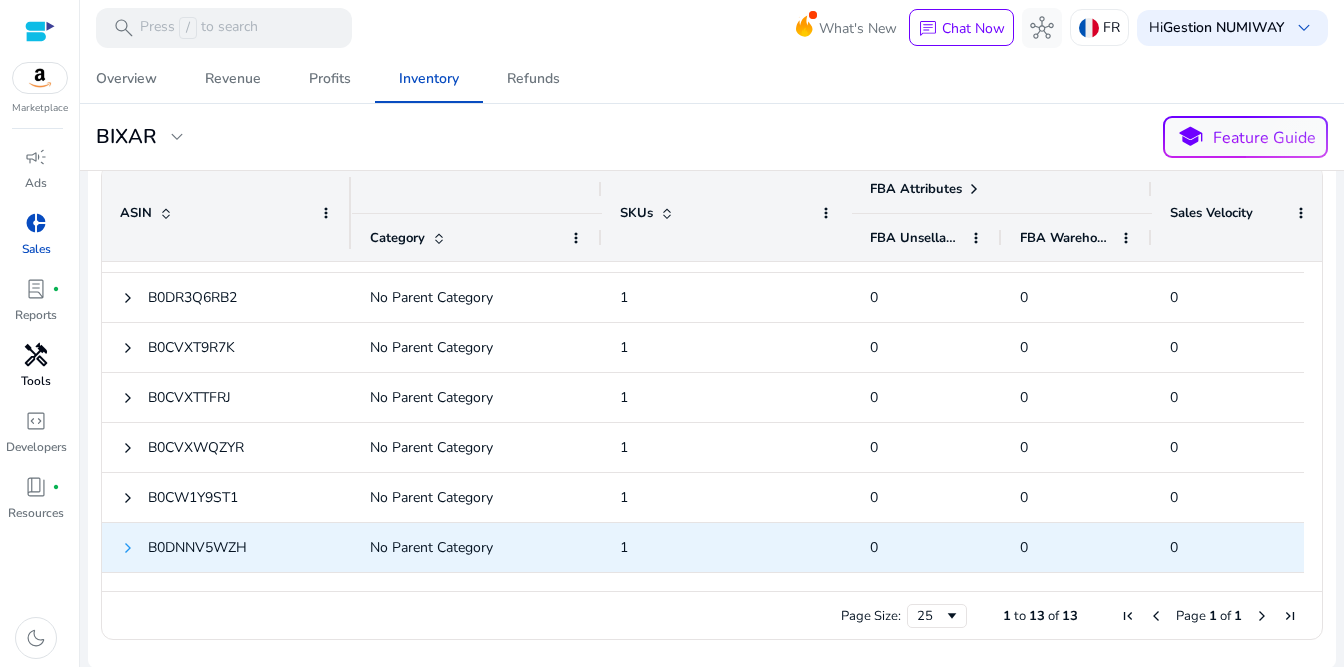 click 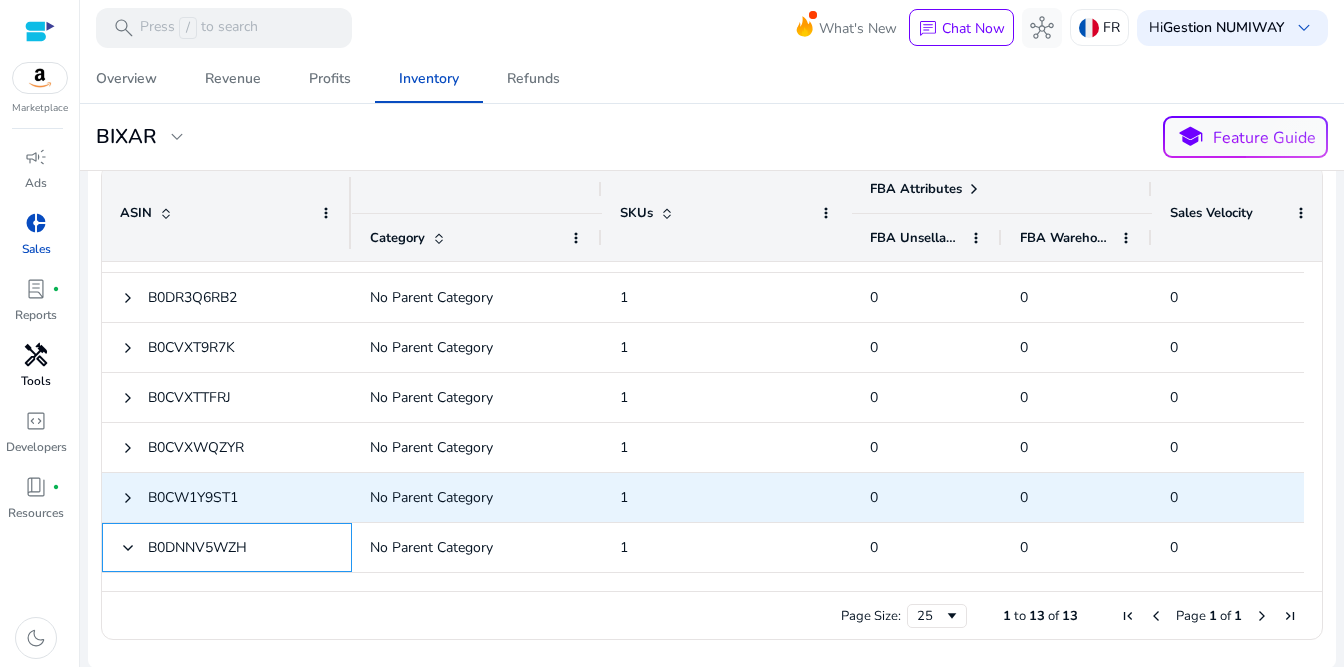 scroll, scrollTop: 365, scrollLeft: 0, axis: vertical 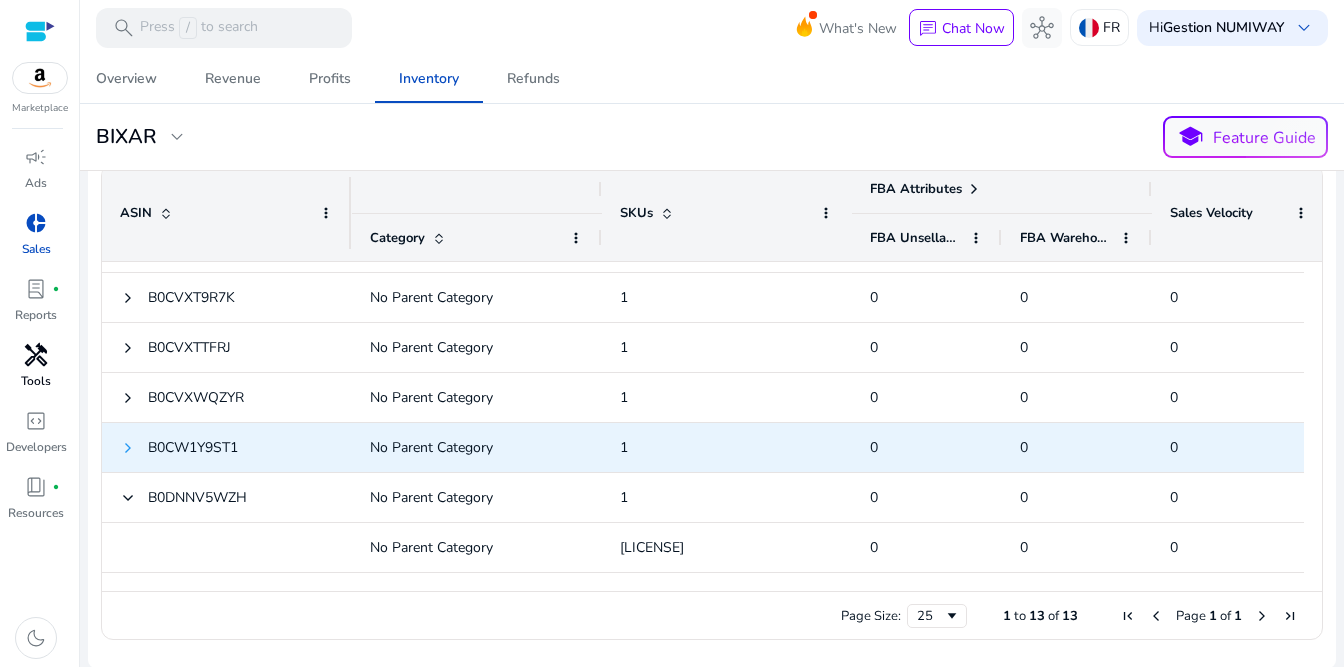 click 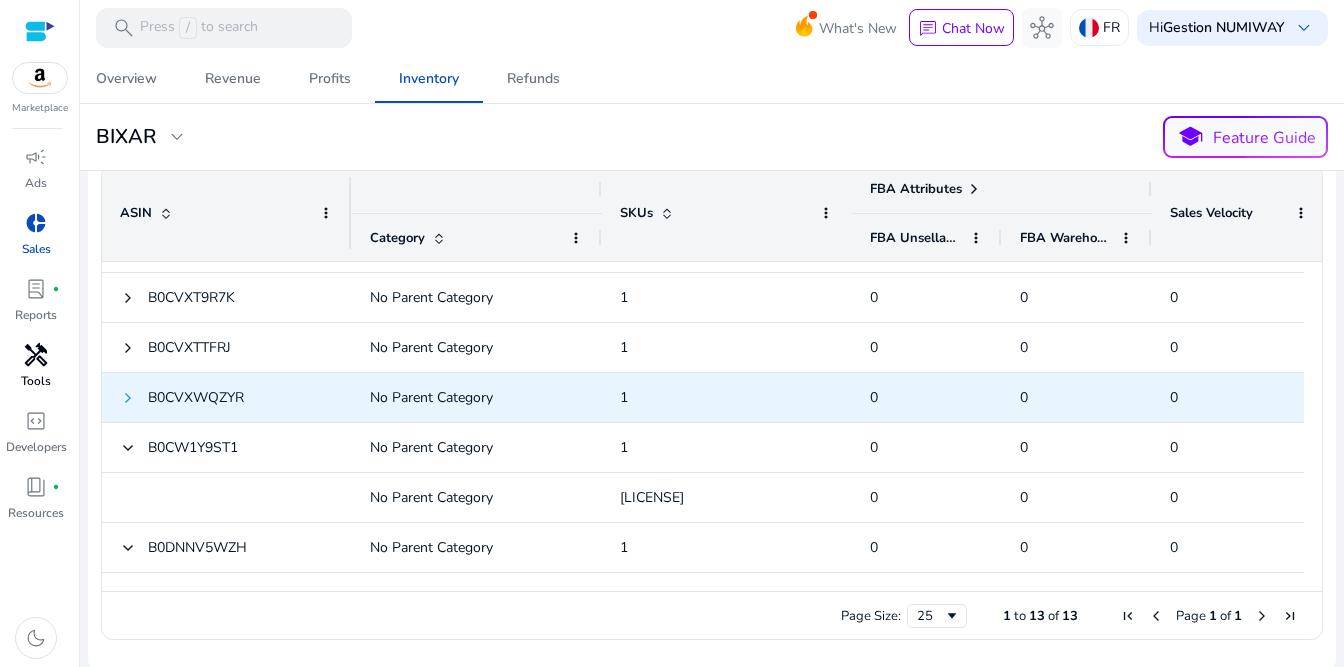 click 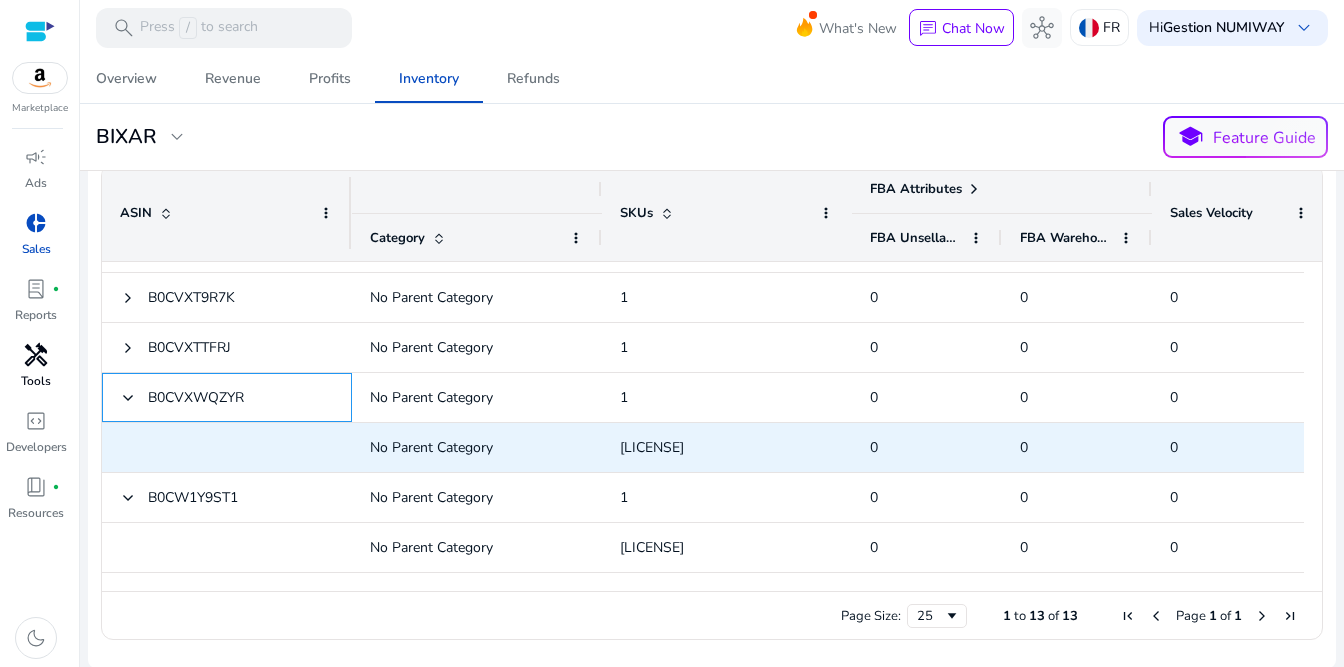scroll, scrollTop: 409, scrollLeft: 0, axis: vertical 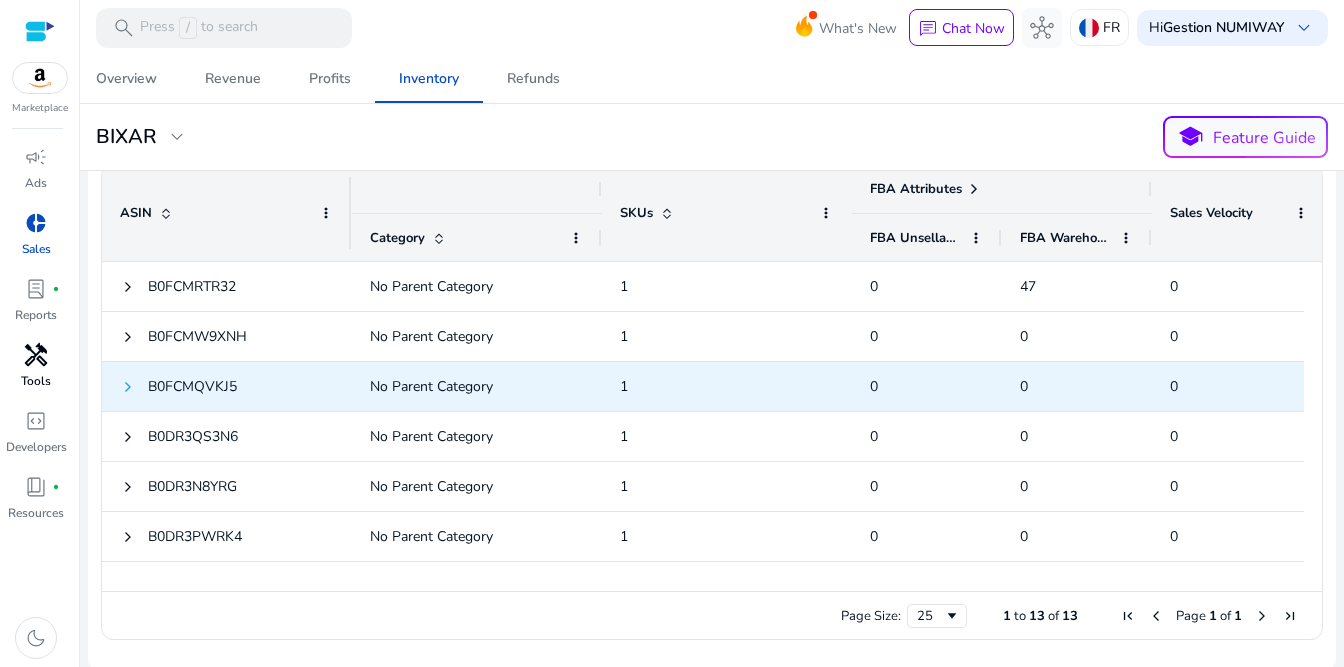click 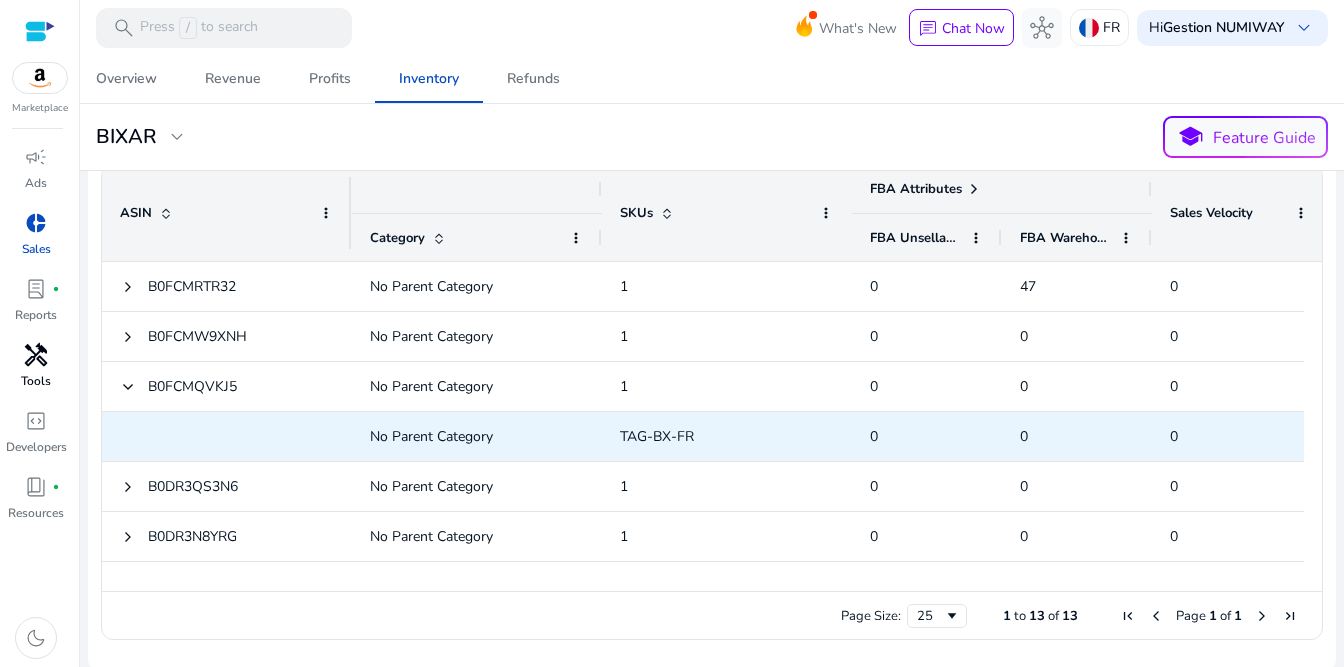 click on "No Parent Category" 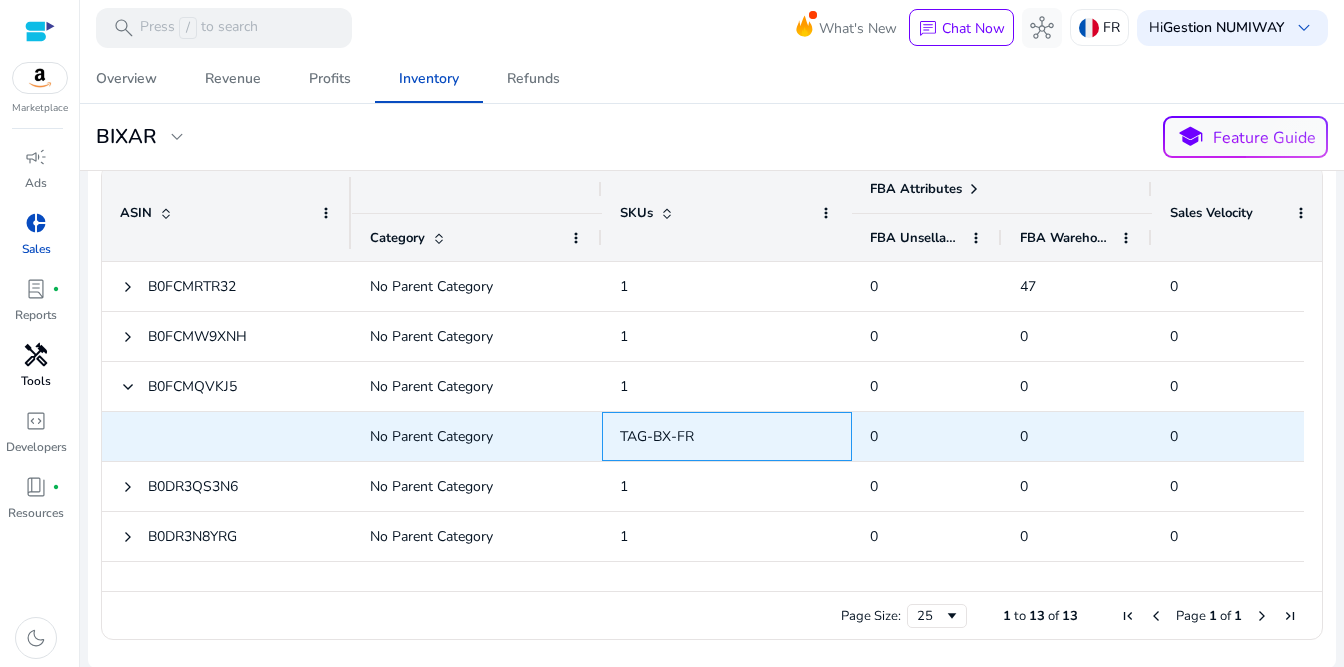 click on "TAG-BX-FR" 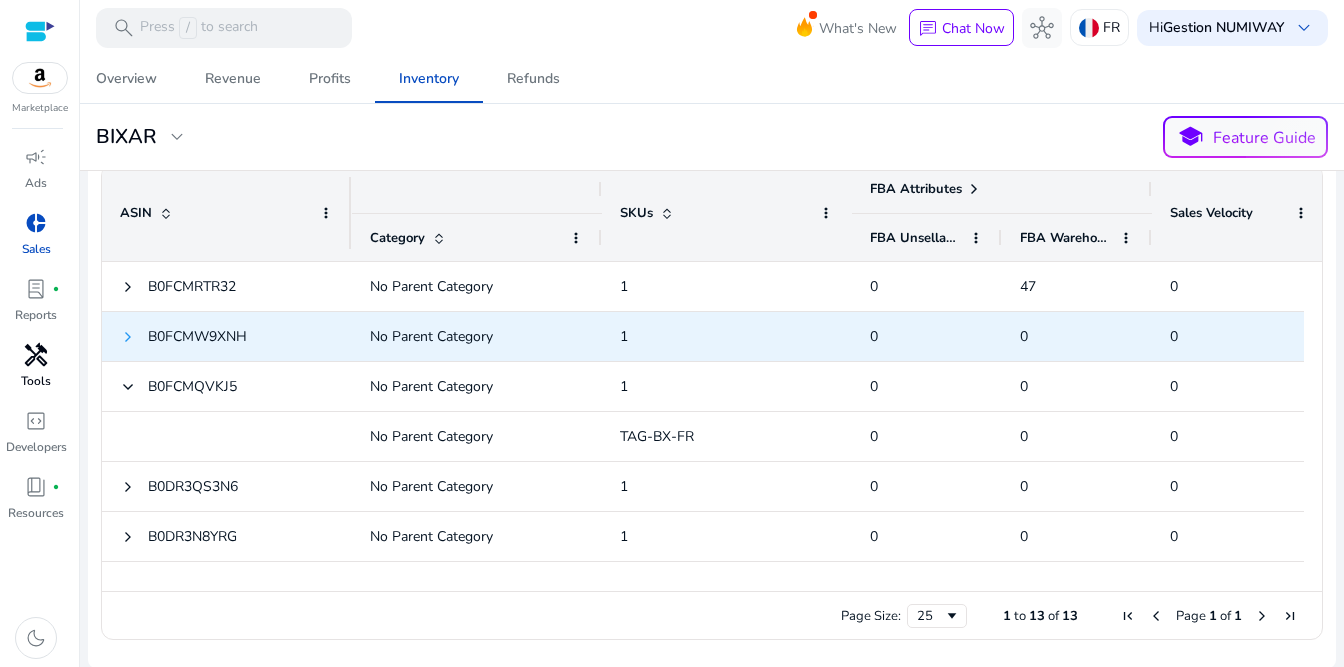 click 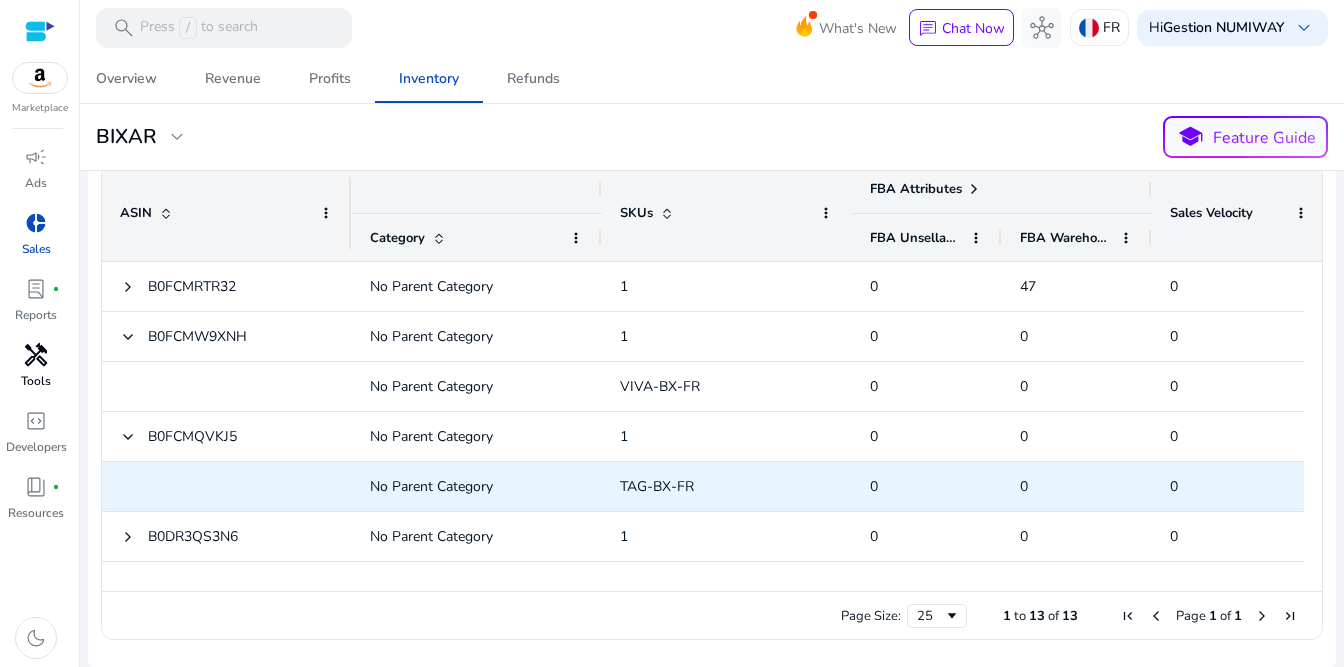click on "No Parent Category" 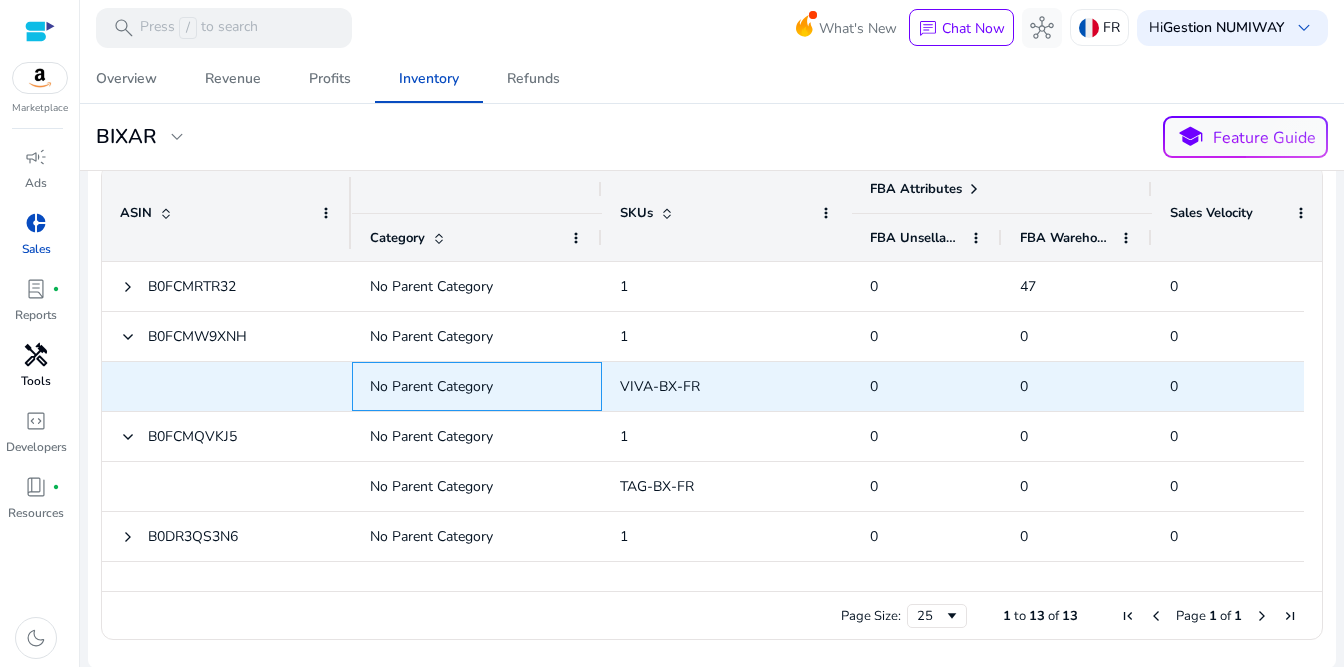 click on "No Parent Category" 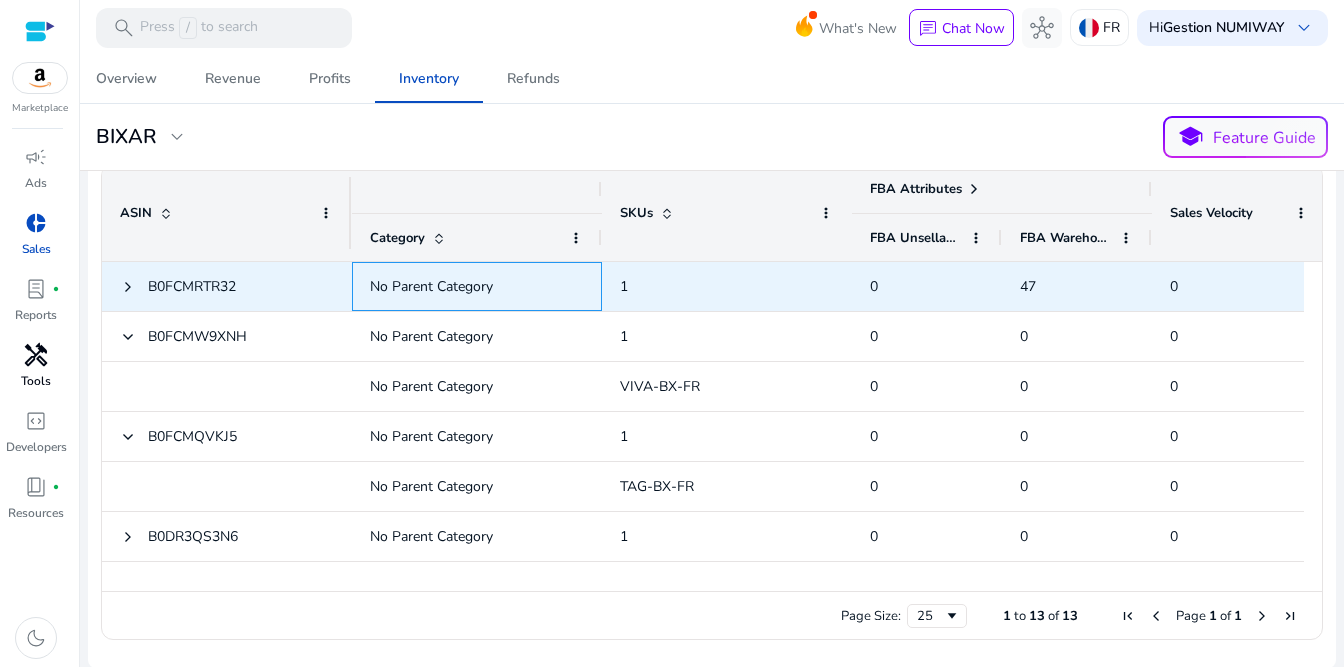 click on "No Parent Category" 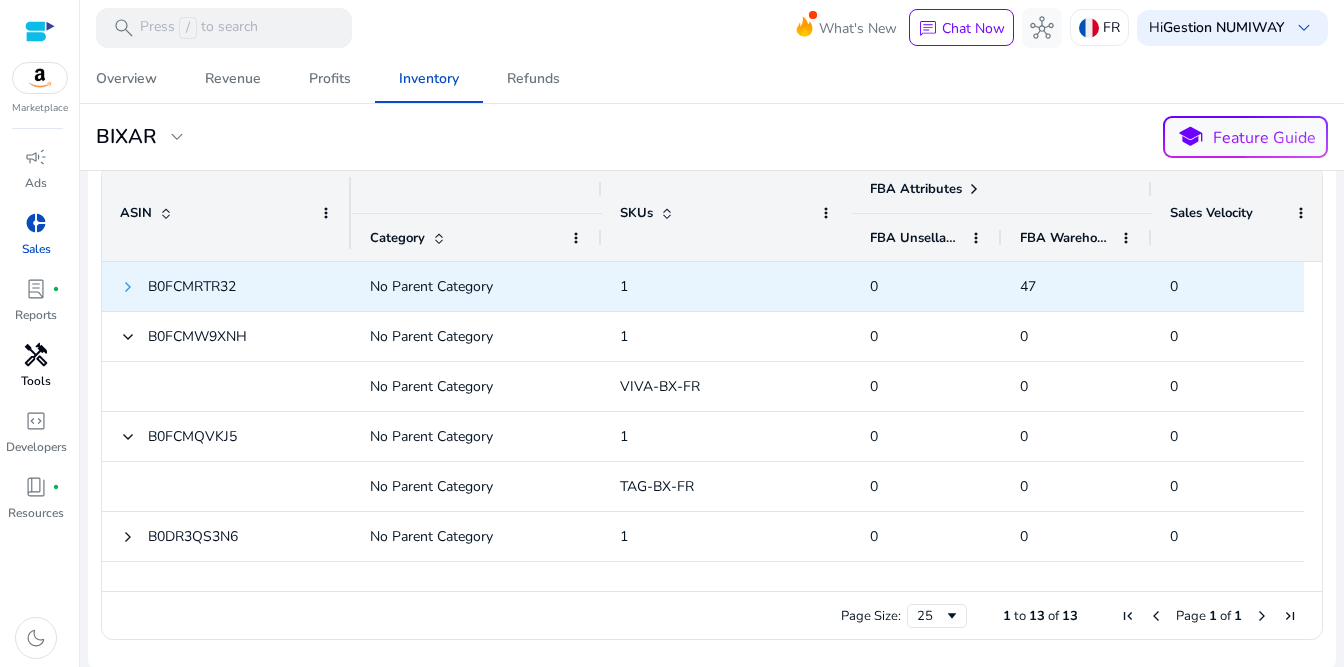 click 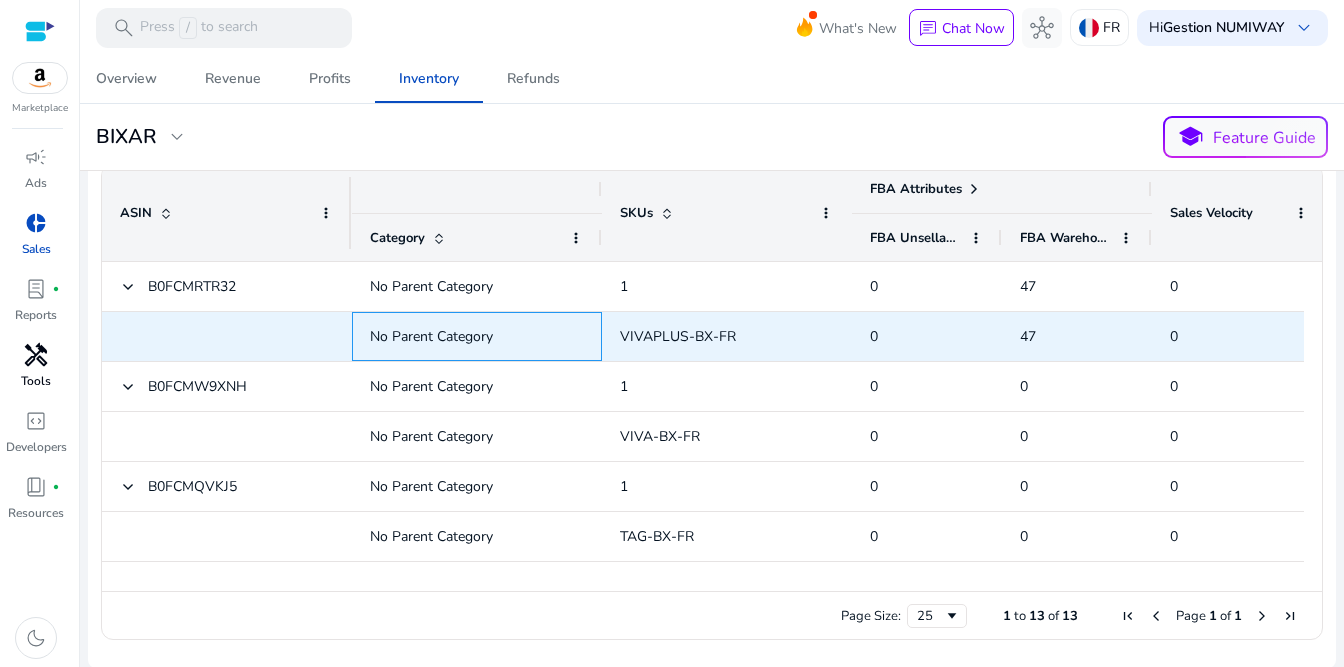 click on "No Parent Category" 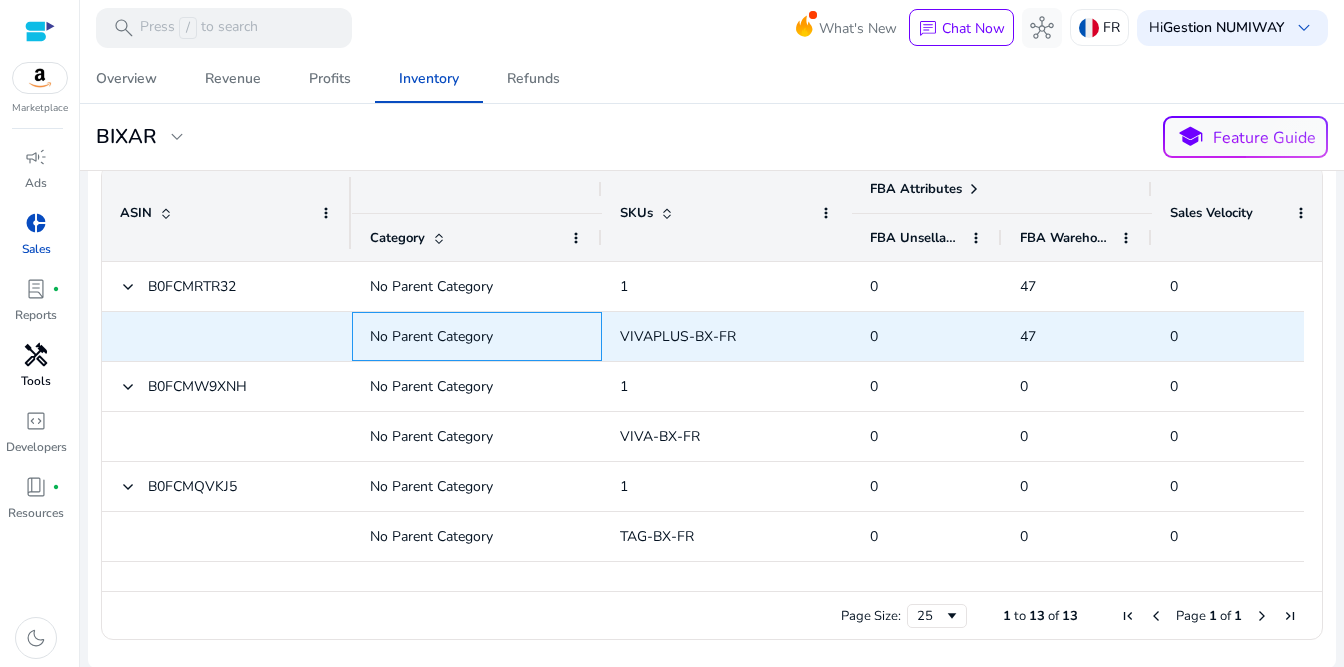click on "No Parent Category" 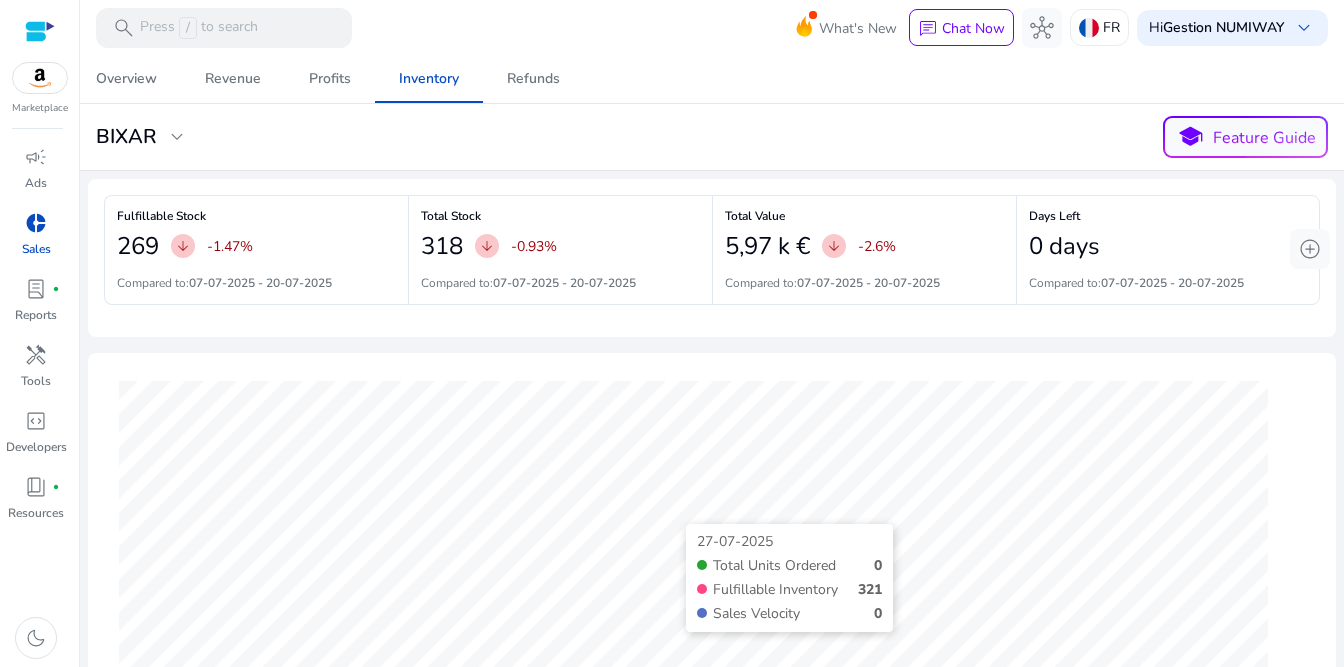 scroll, scrollTop: 0, scrollLeft: 0, axis: both 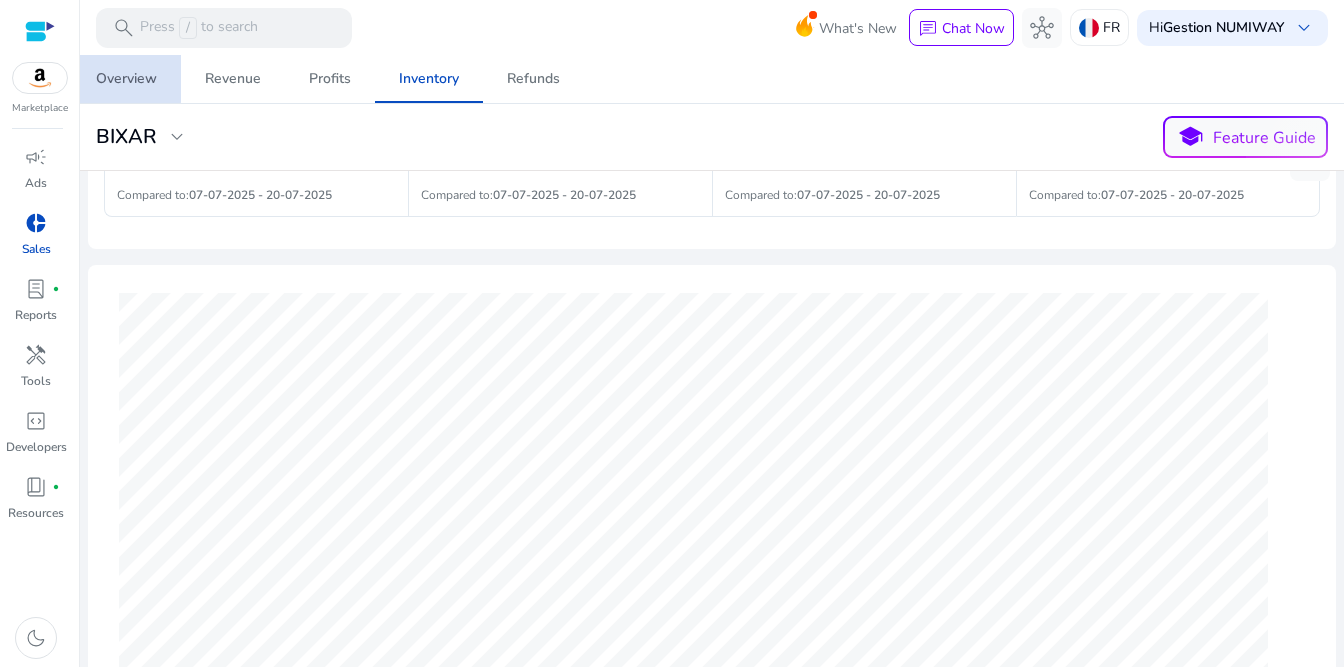 click on "Overview" at bounding box center [126, 79] 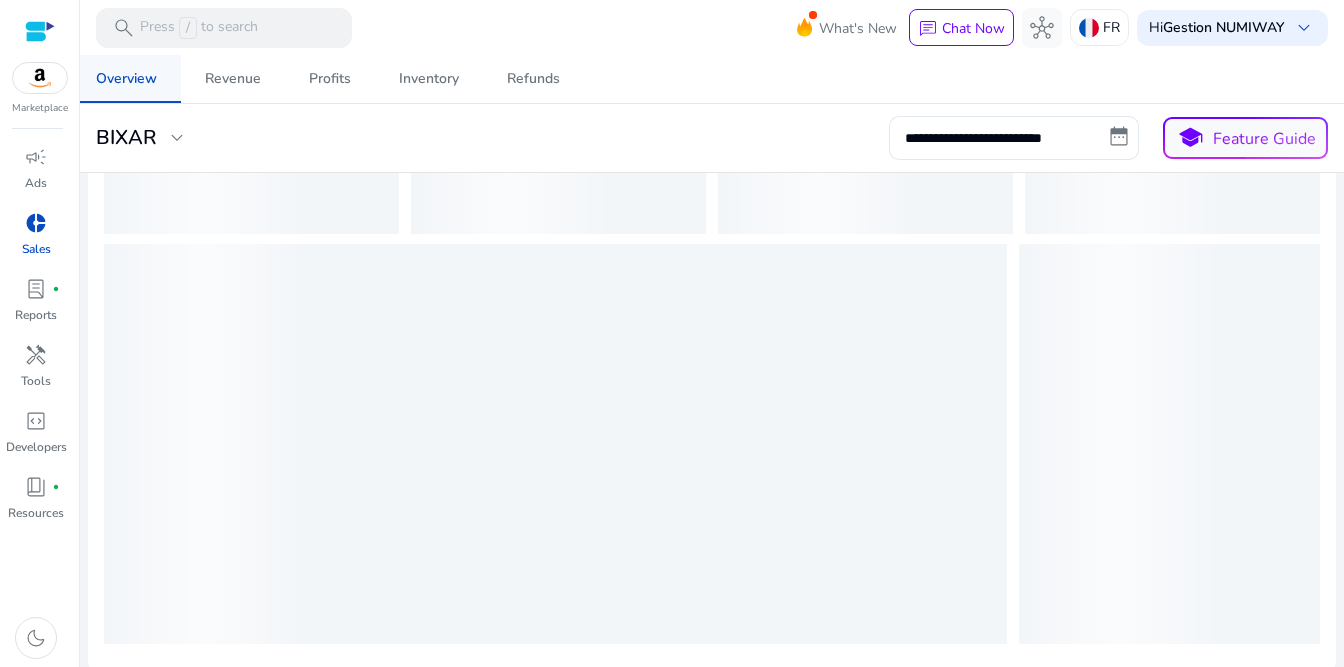 scroll, scrollTop: 0, scrollLeft: 0, axis: both 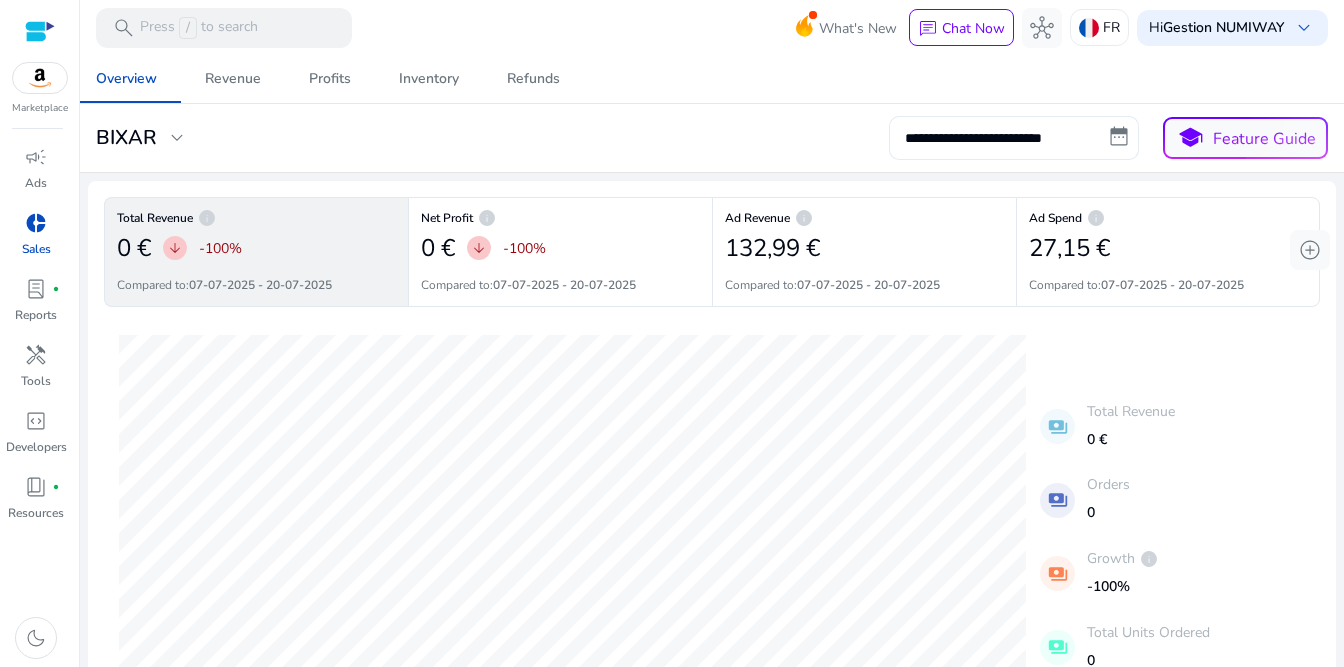 click on "**********" at bounding box center [1014, 138] 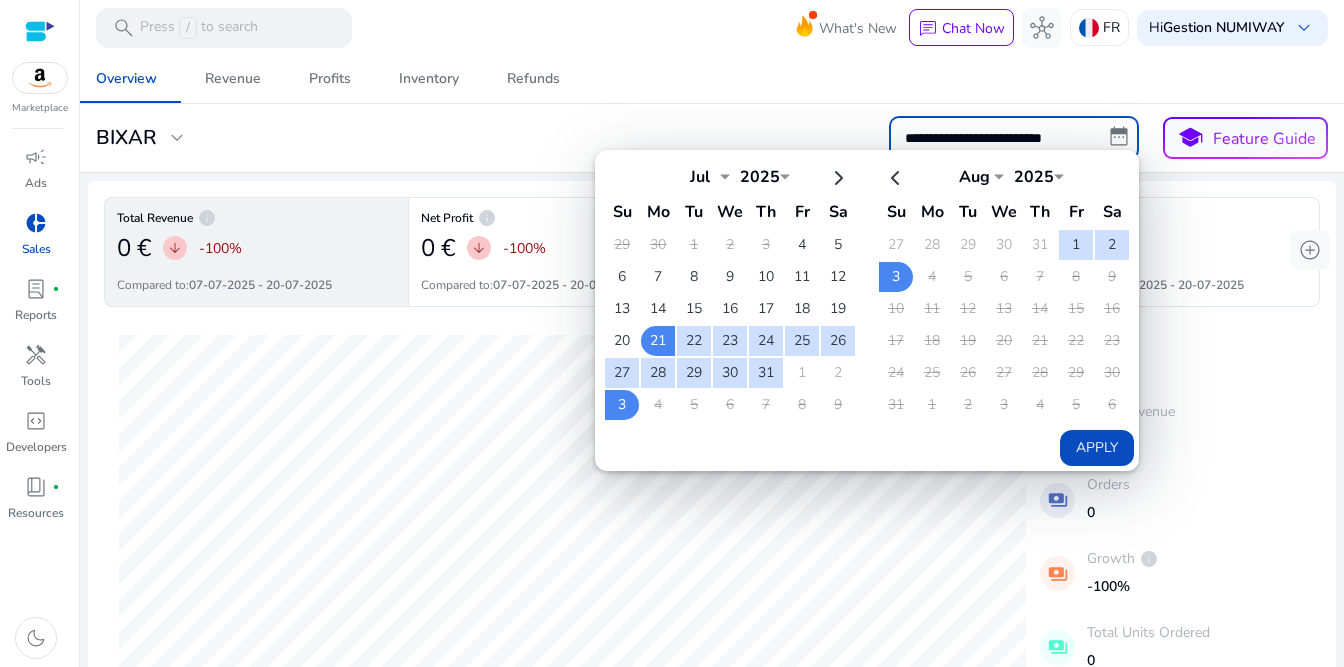 scroll, scrollTop: 0, scrollLeft: 0, axis: both 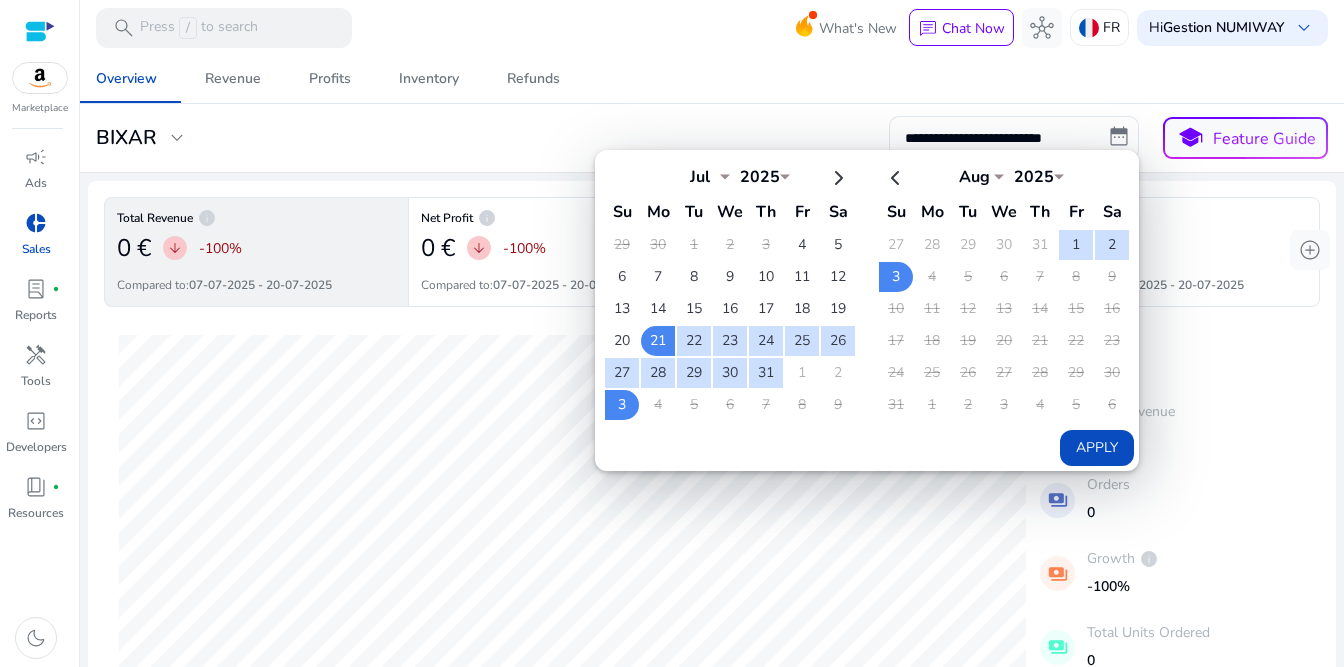 click on "**********" 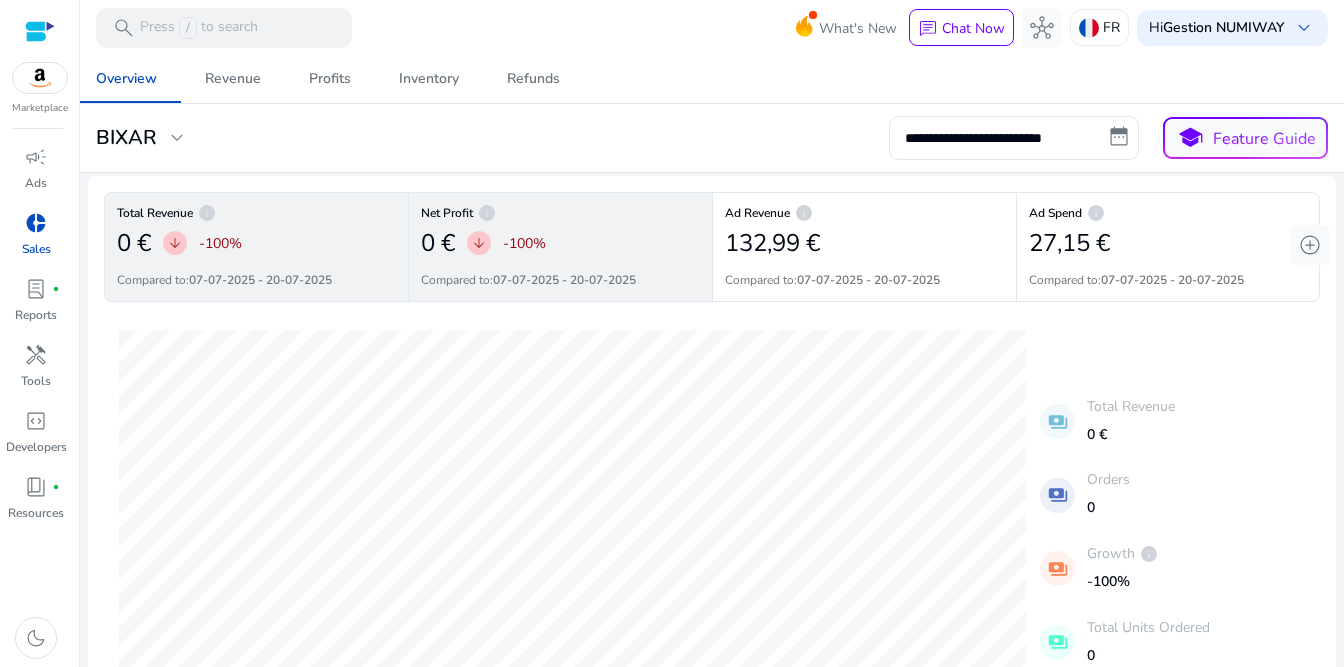 scroll, scrollTop: 0, scrollLeft: 0, axis: both 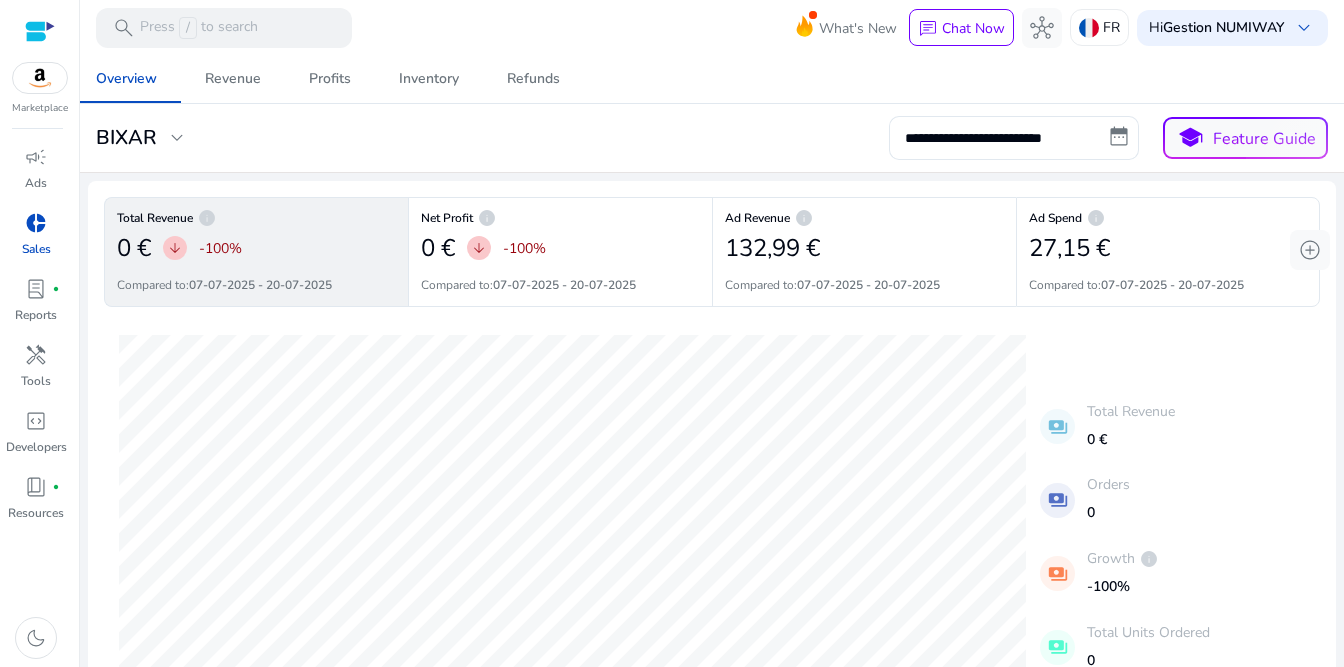 click at bounding box center [40, 78] 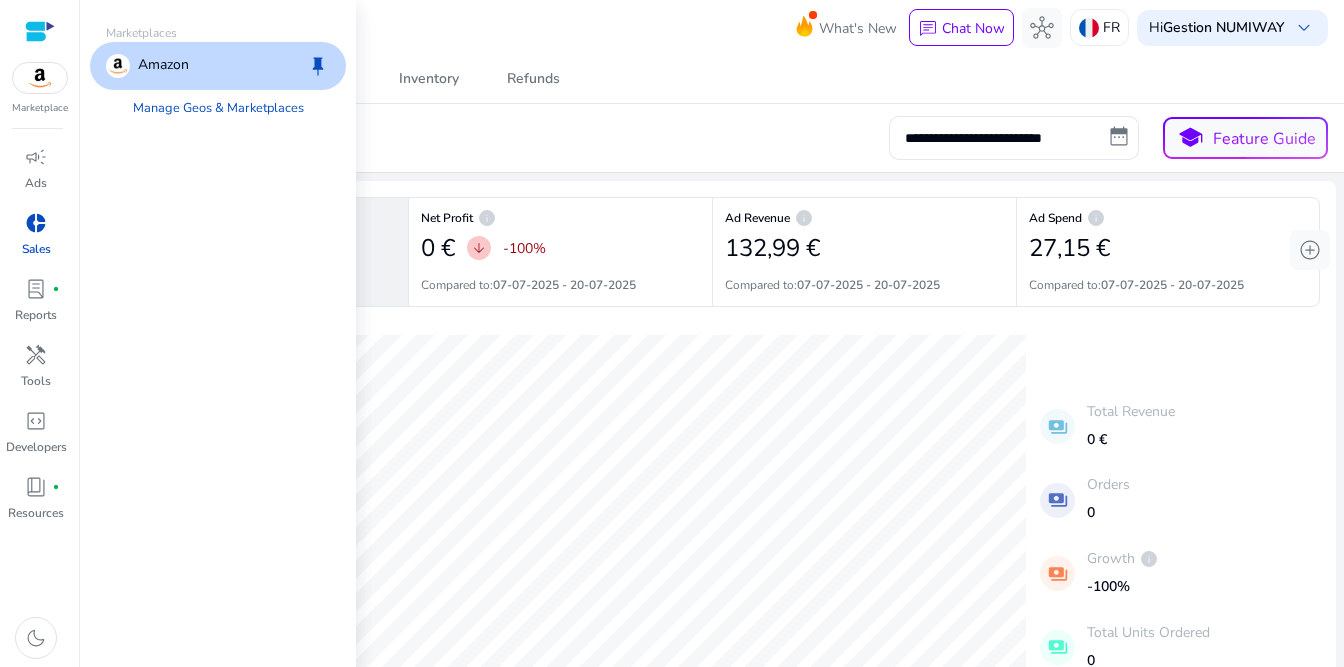 click on "Amazon" at bounding box center [163, 66] 